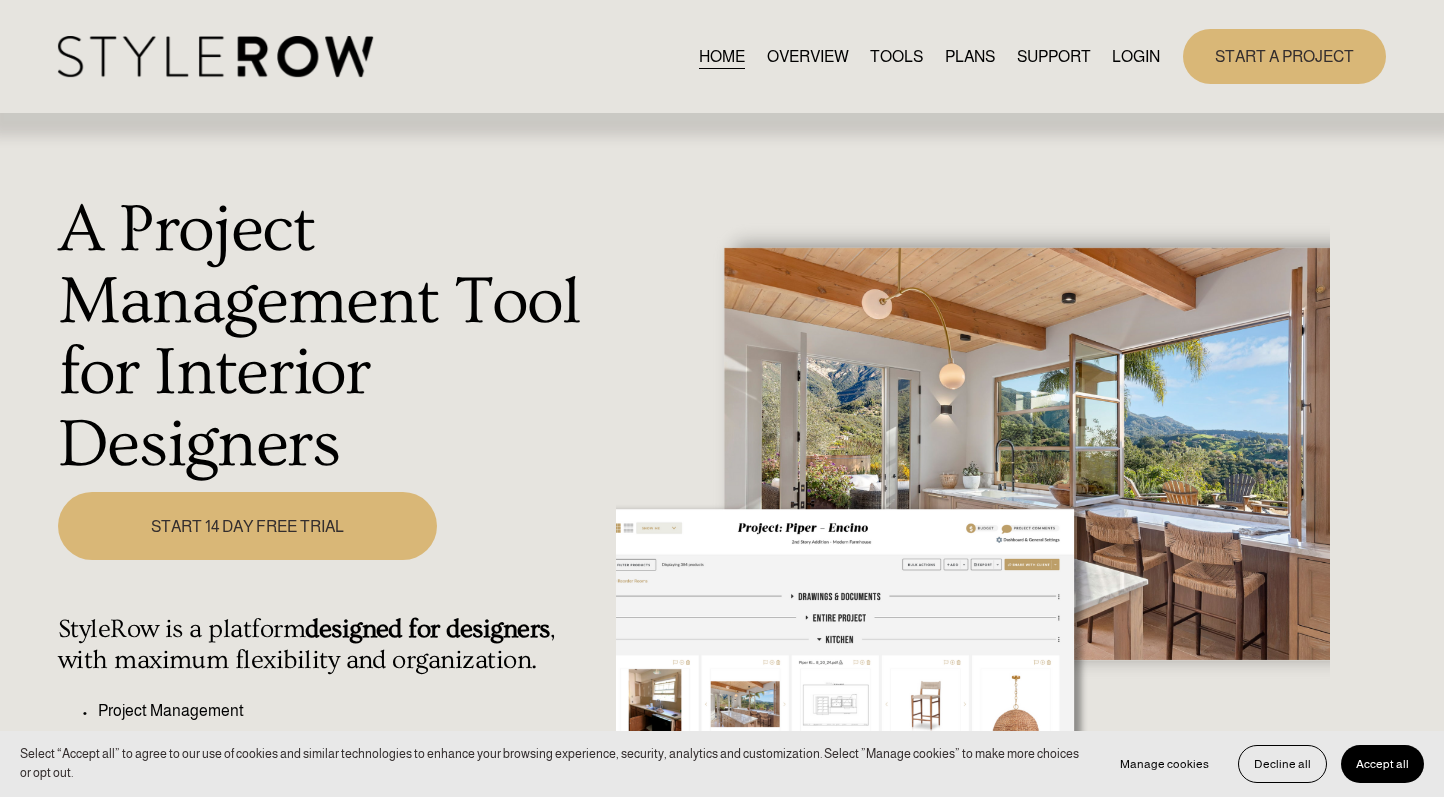 scroll, scrollTop: 0, scrollLeft: 0, axis: both 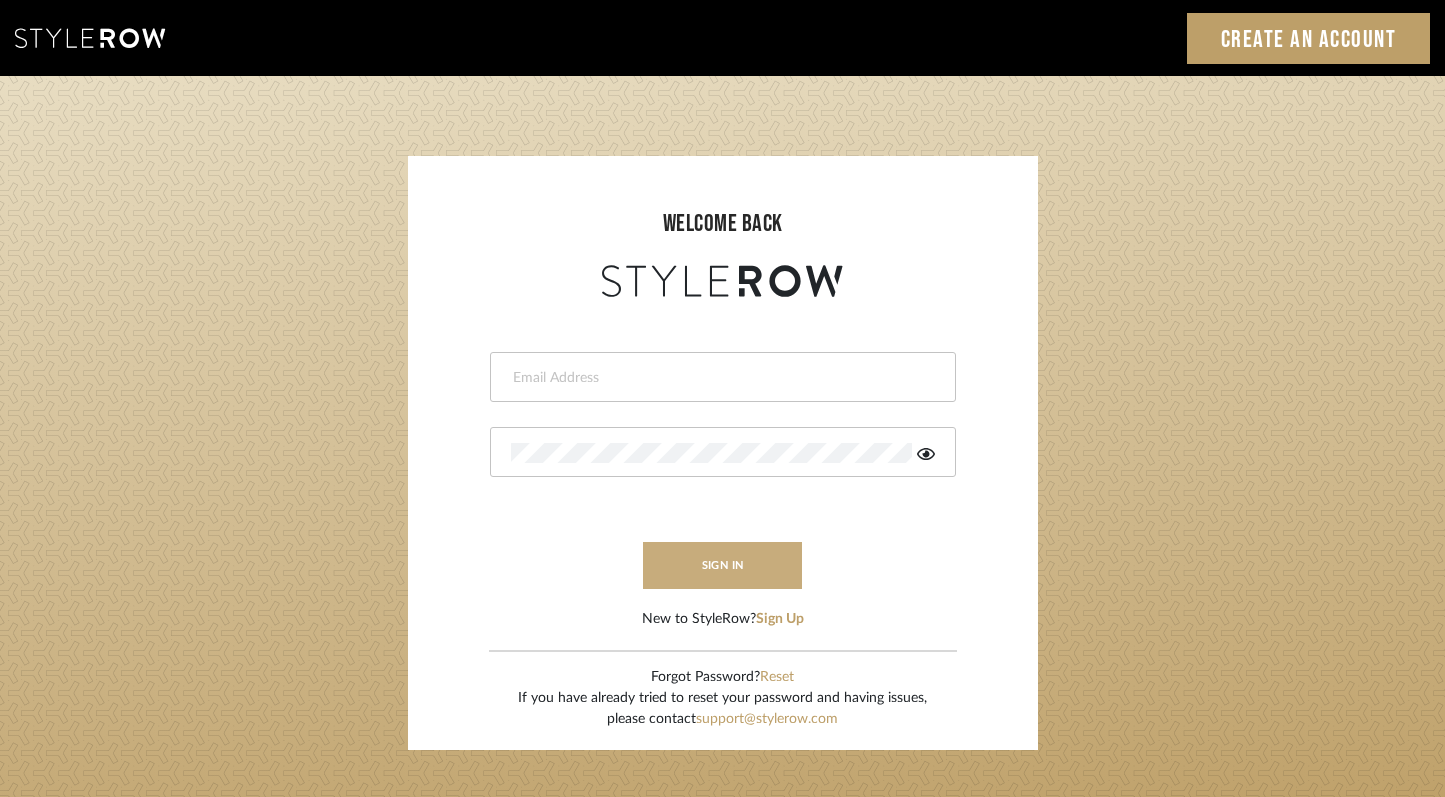 type on "felicia@onyxandoakinteriors.com" 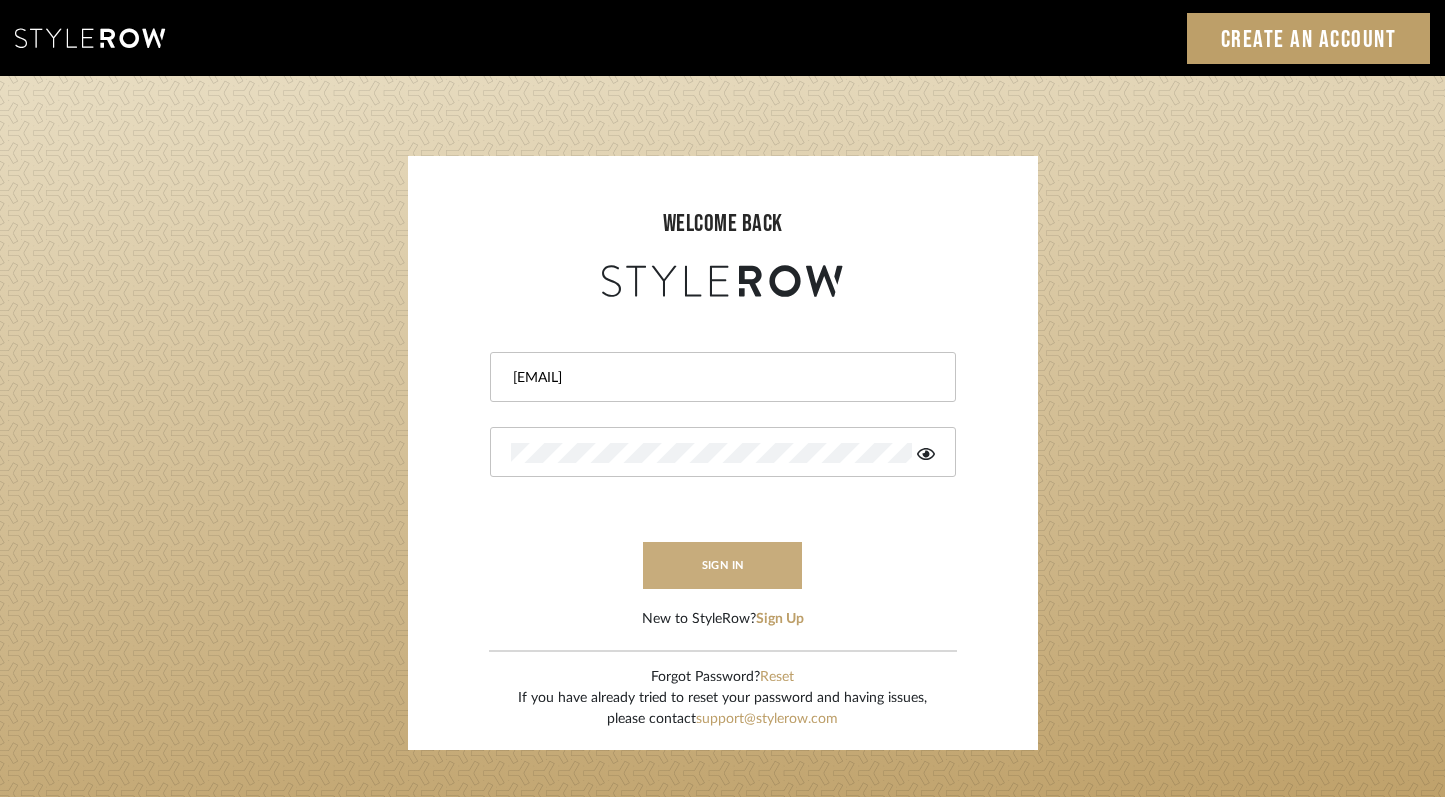 click on "sign in" at bounding box center (723, 565) 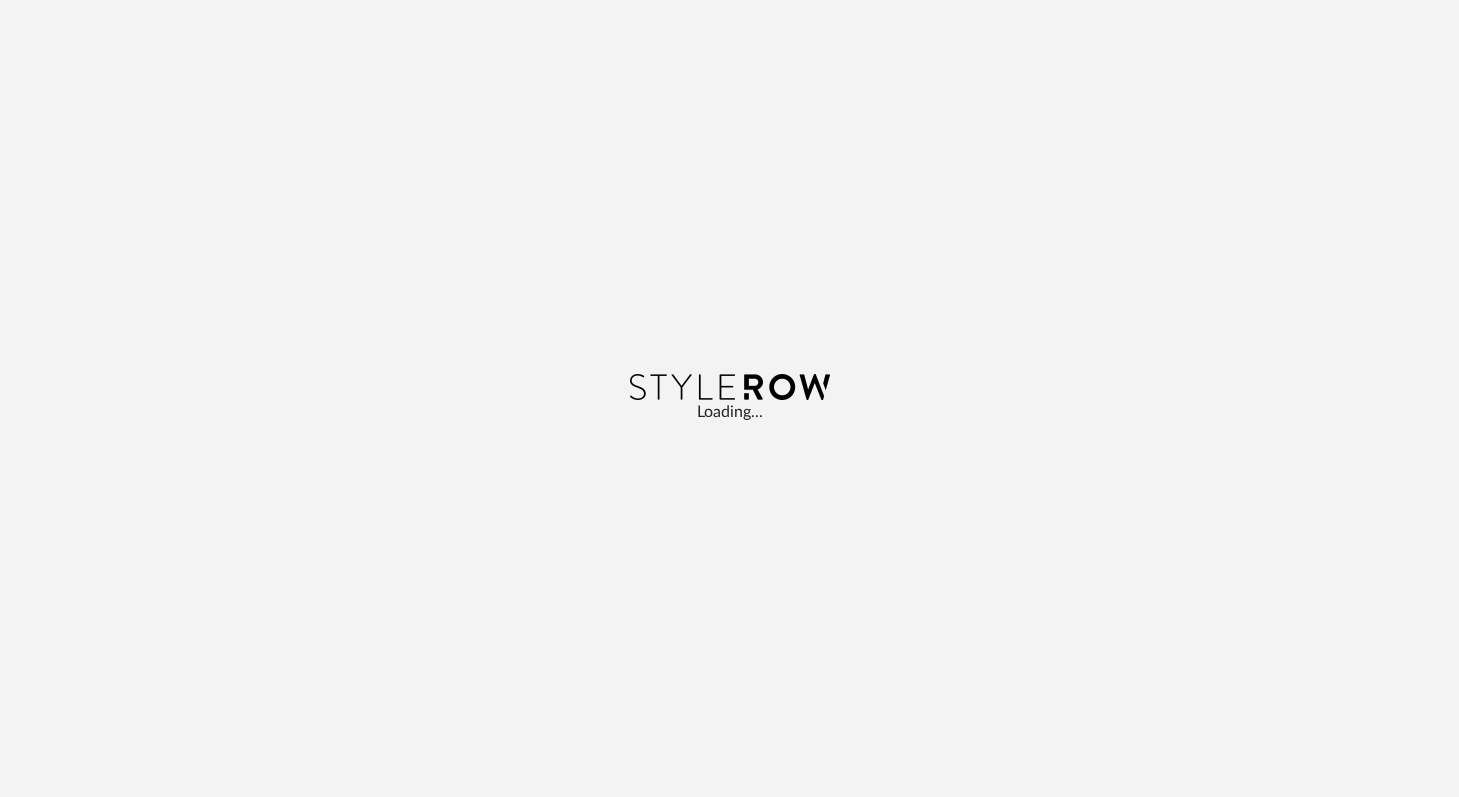 scroll, scrollTop: 0, scrollLeft: 0, axis: both 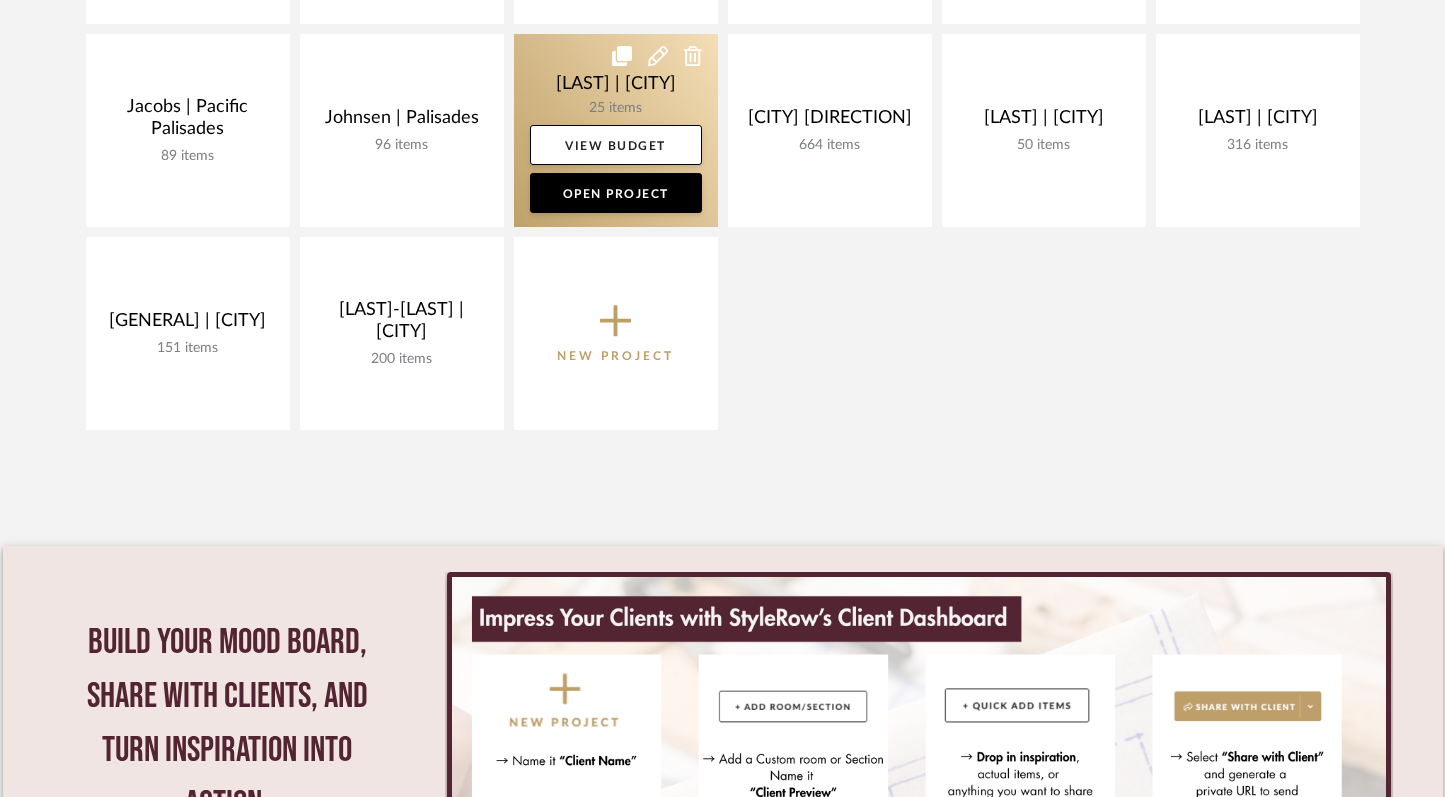 click 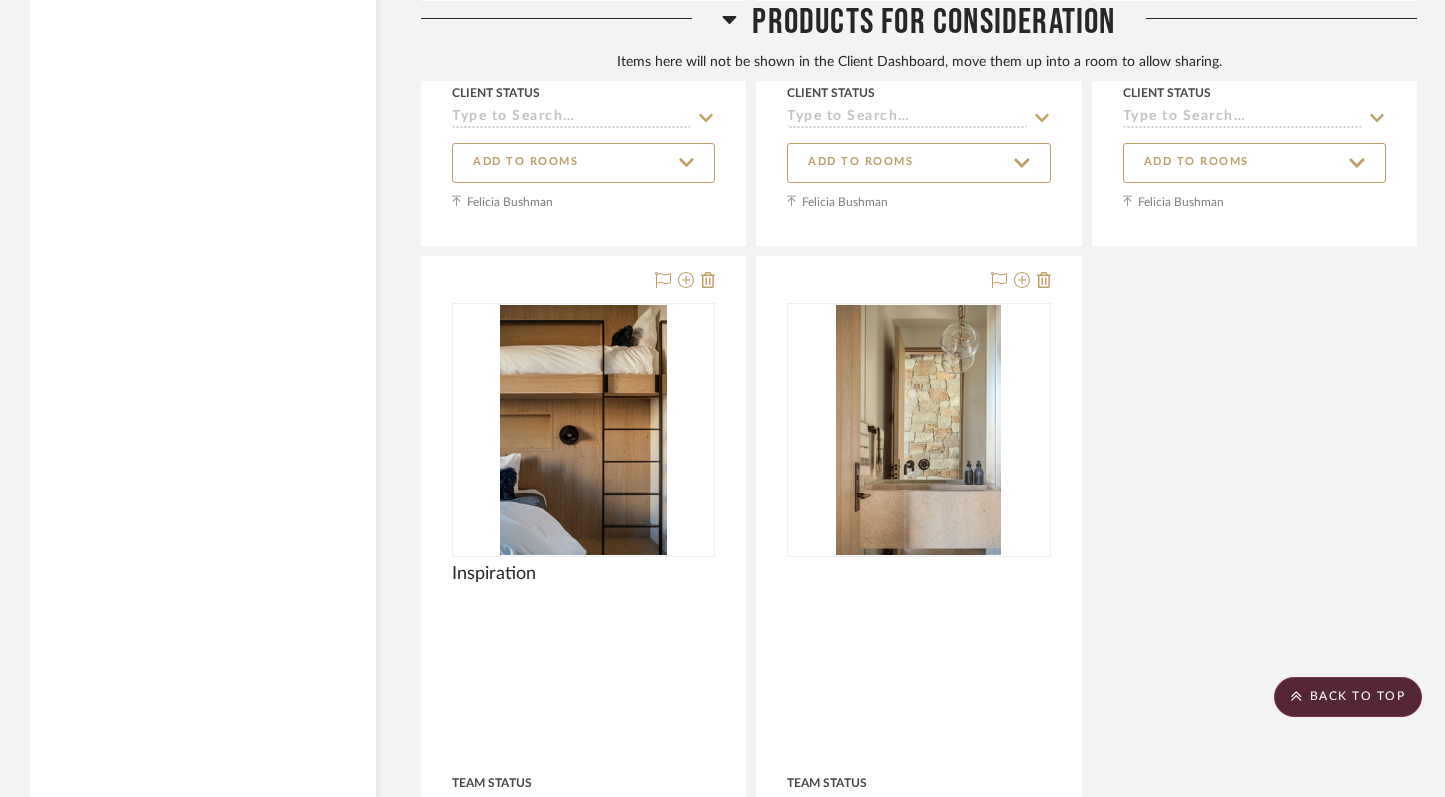 scroll, scrollTop: 7829, scrollLeft: 0, axis: vertical 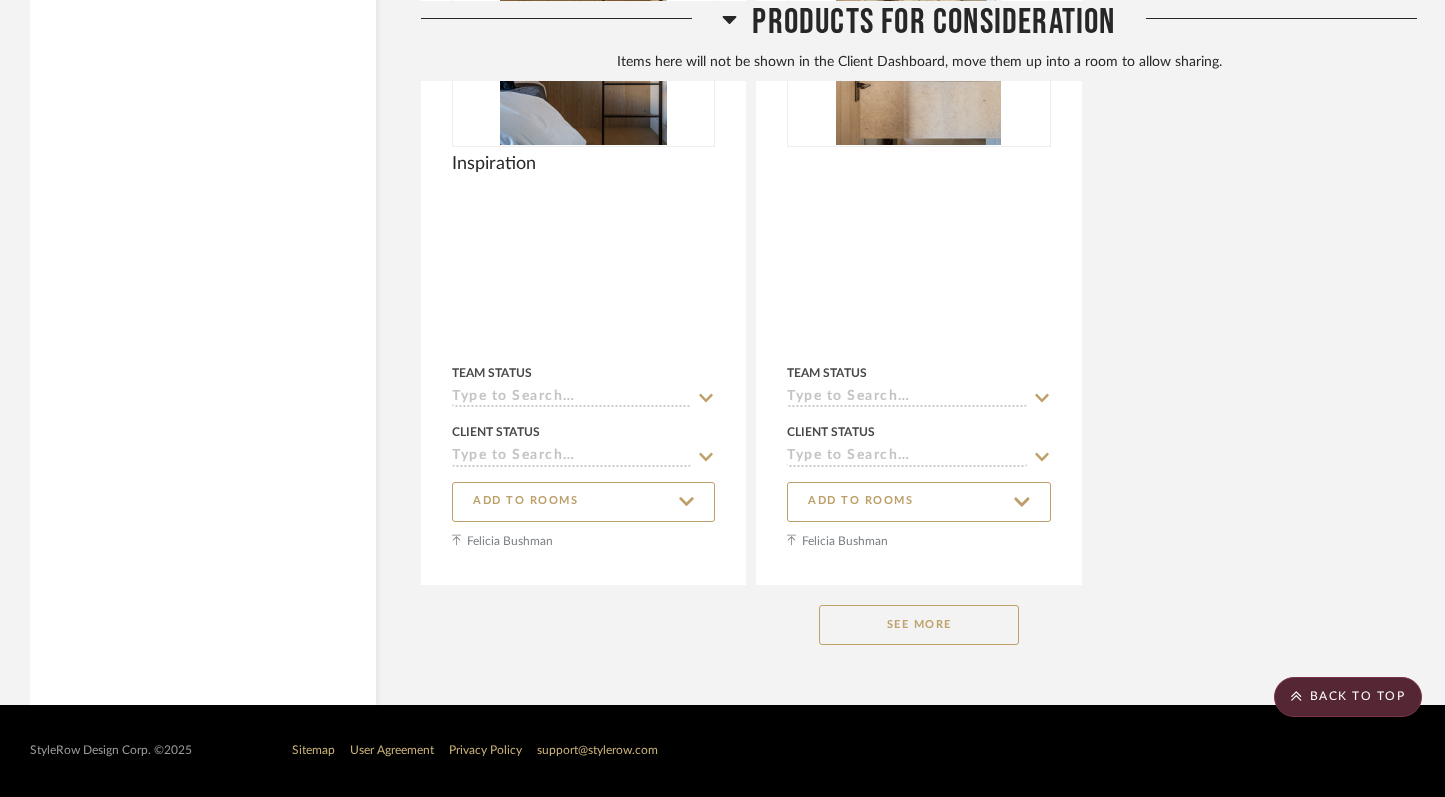 click on "See More" 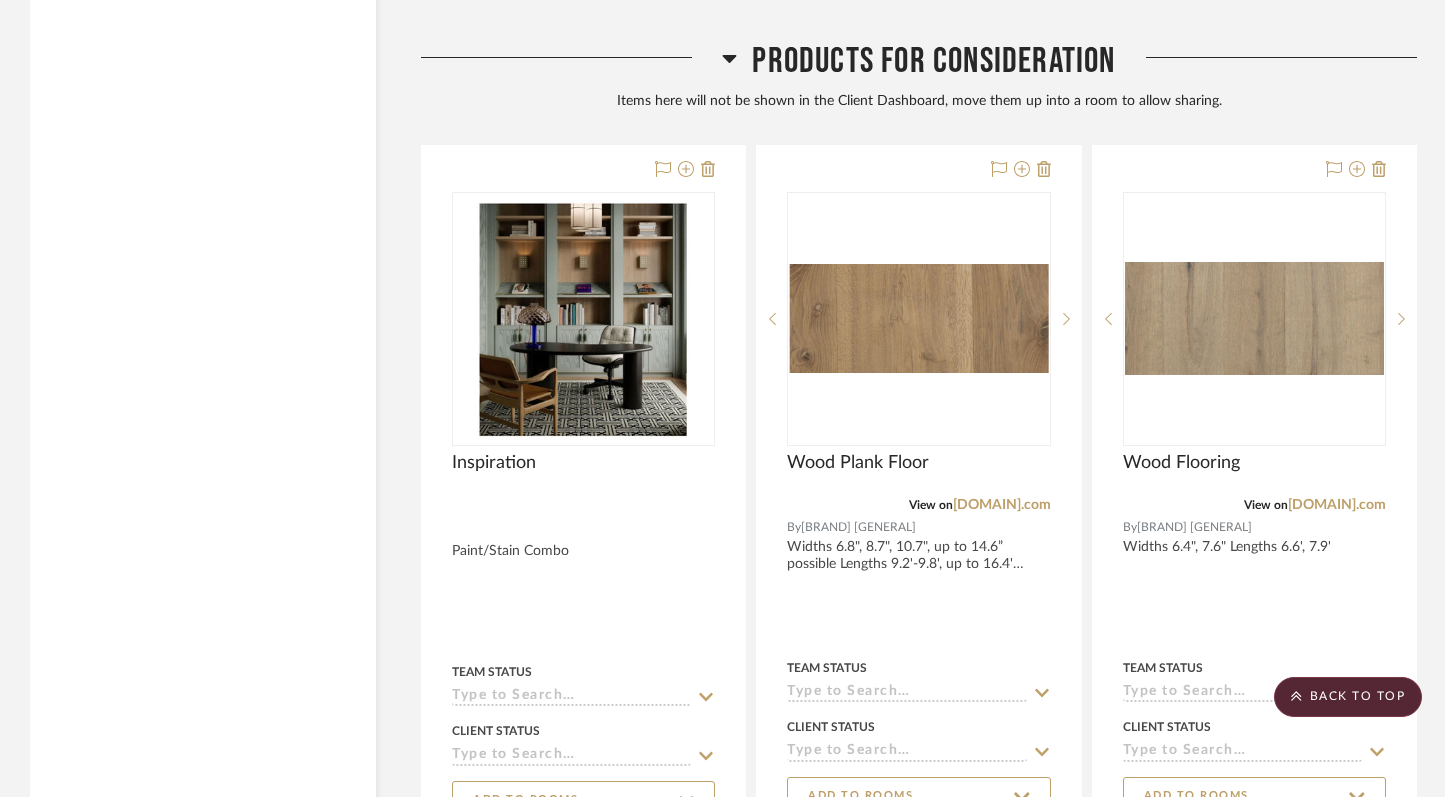 scroll, scrollTop: 5990, scrollLeft: 0, axis: vertical 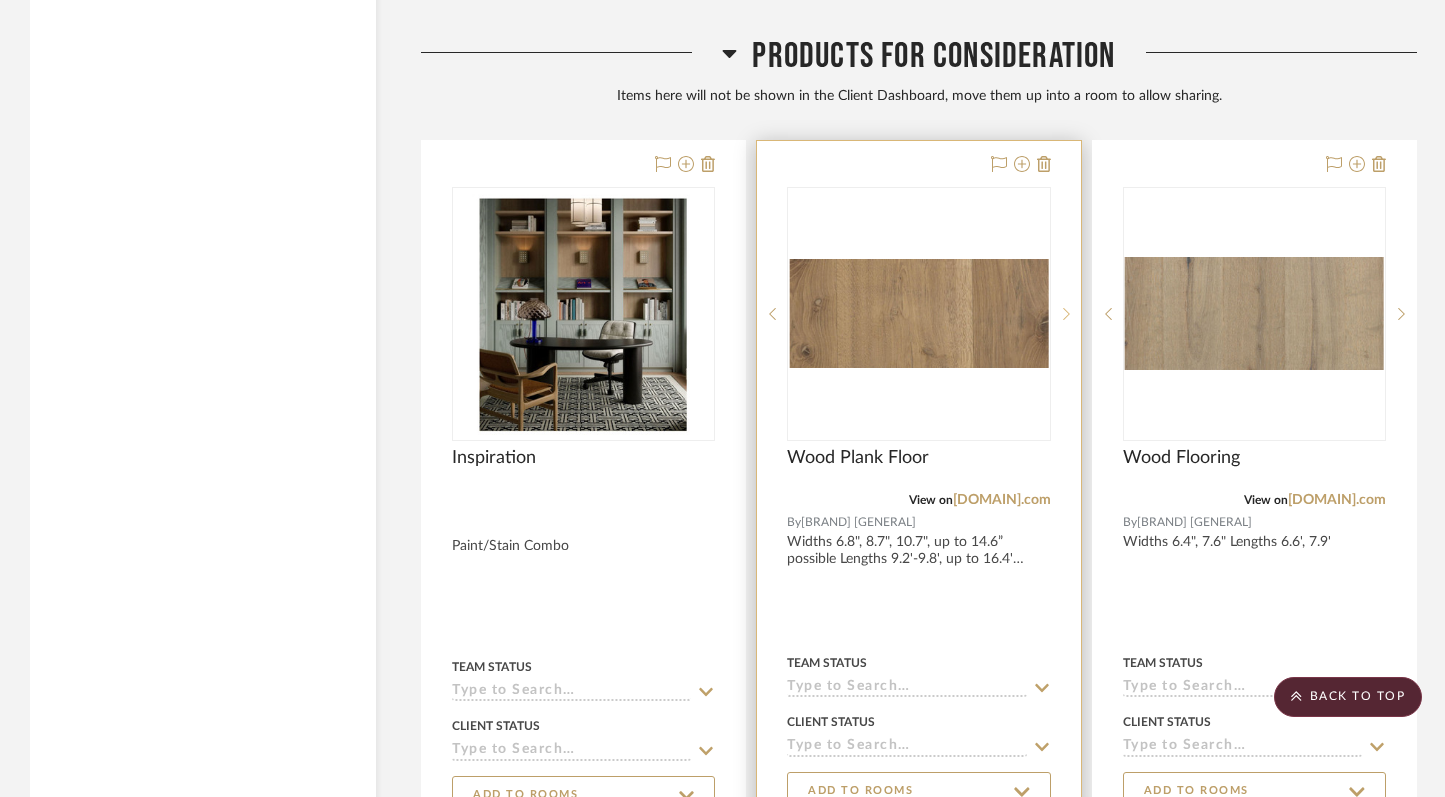 click 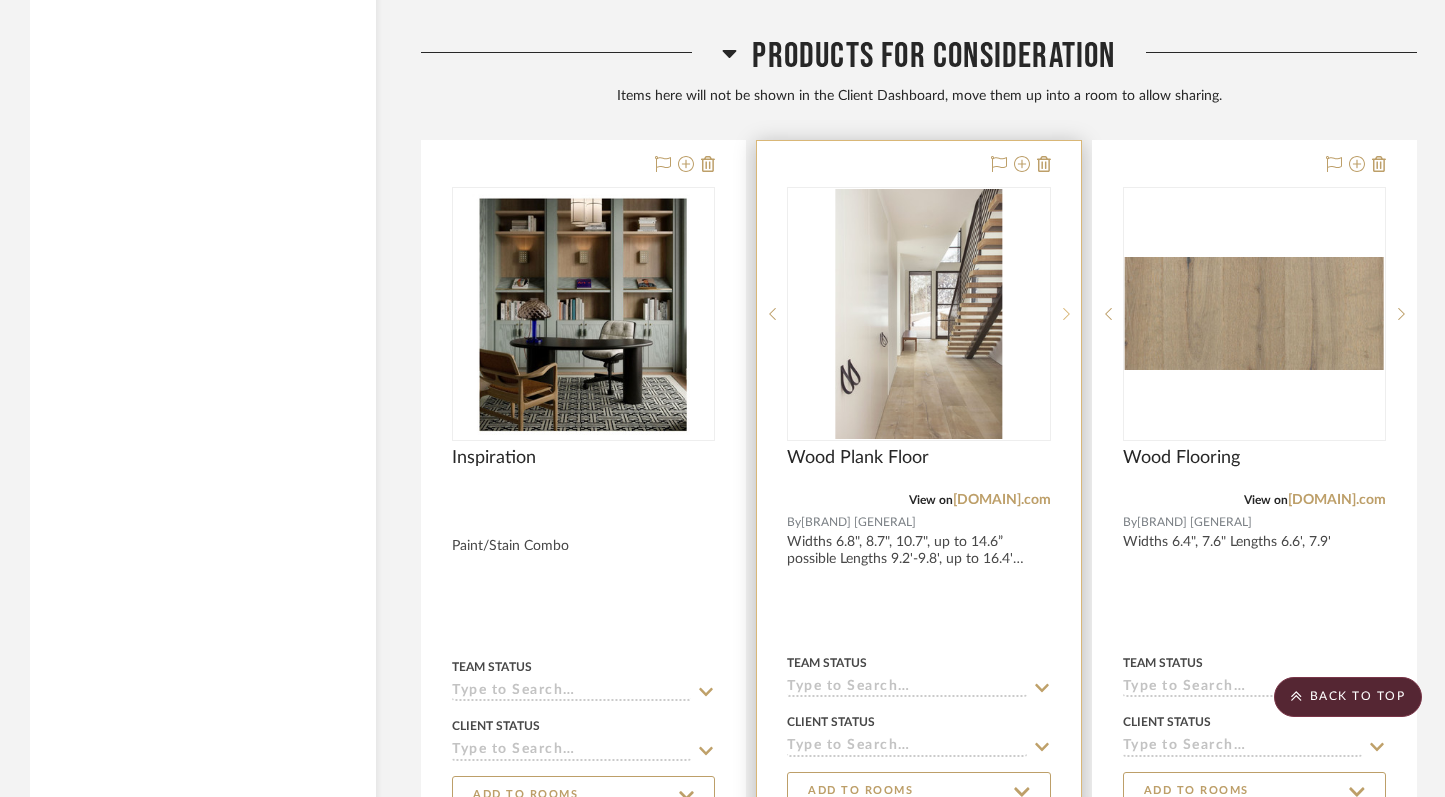 click 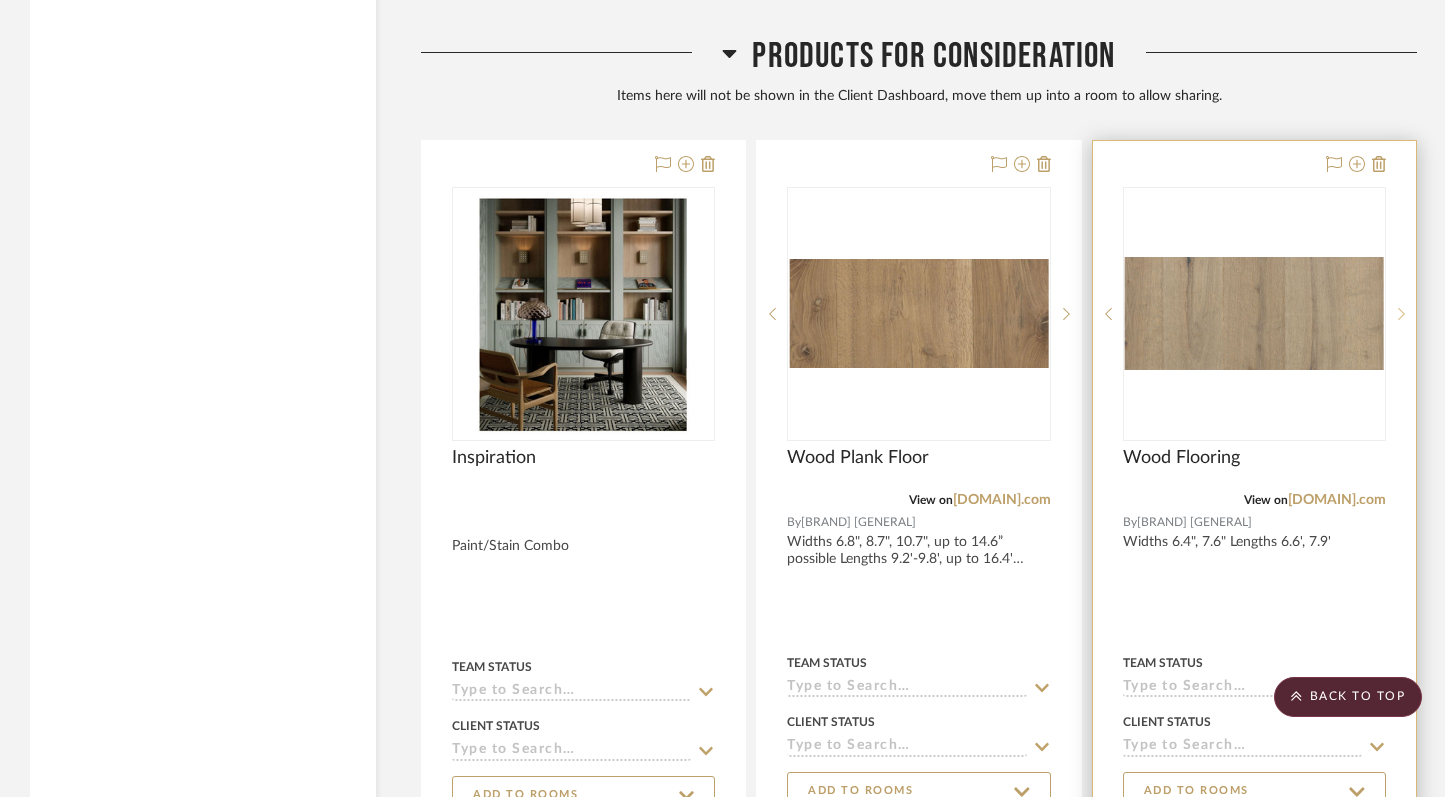 click 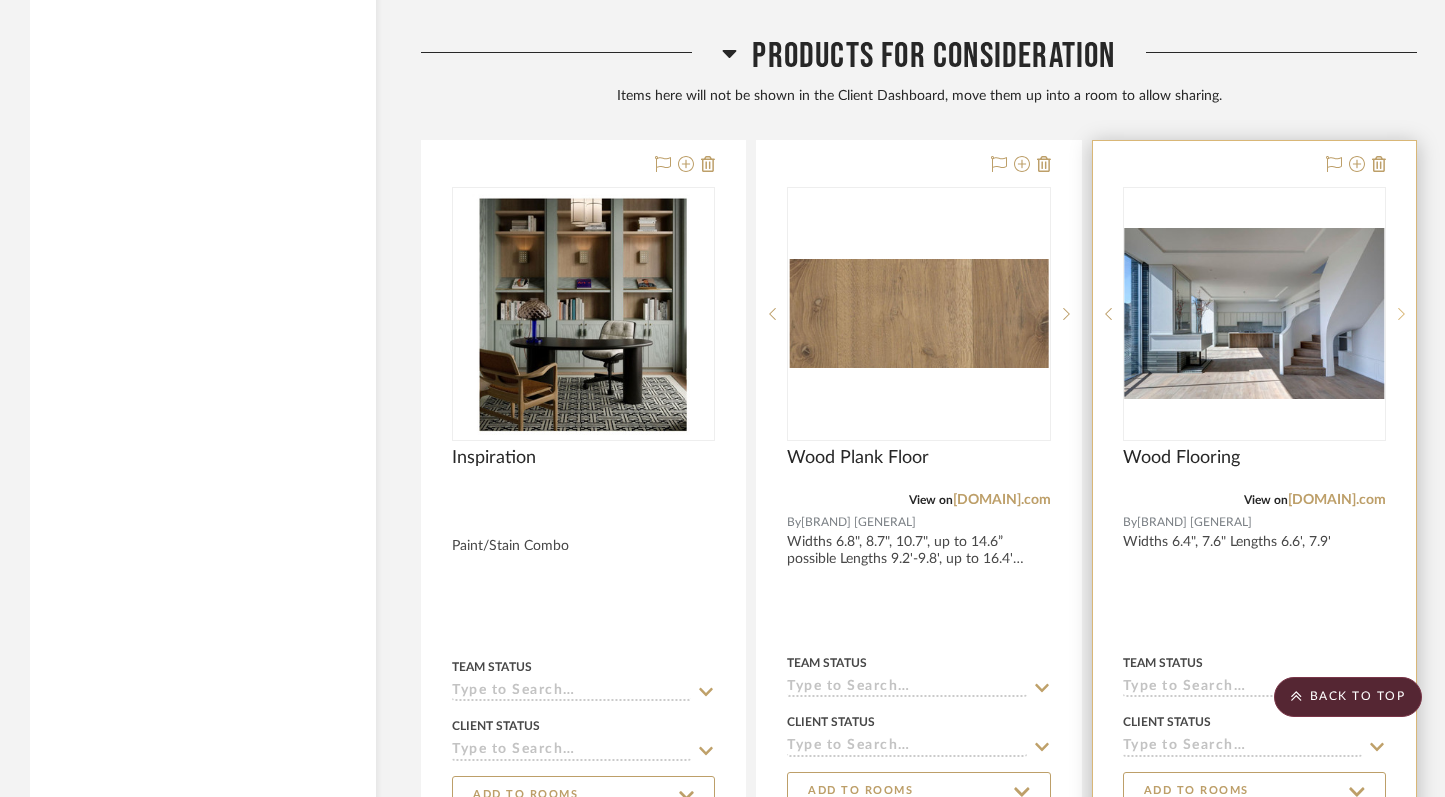 click 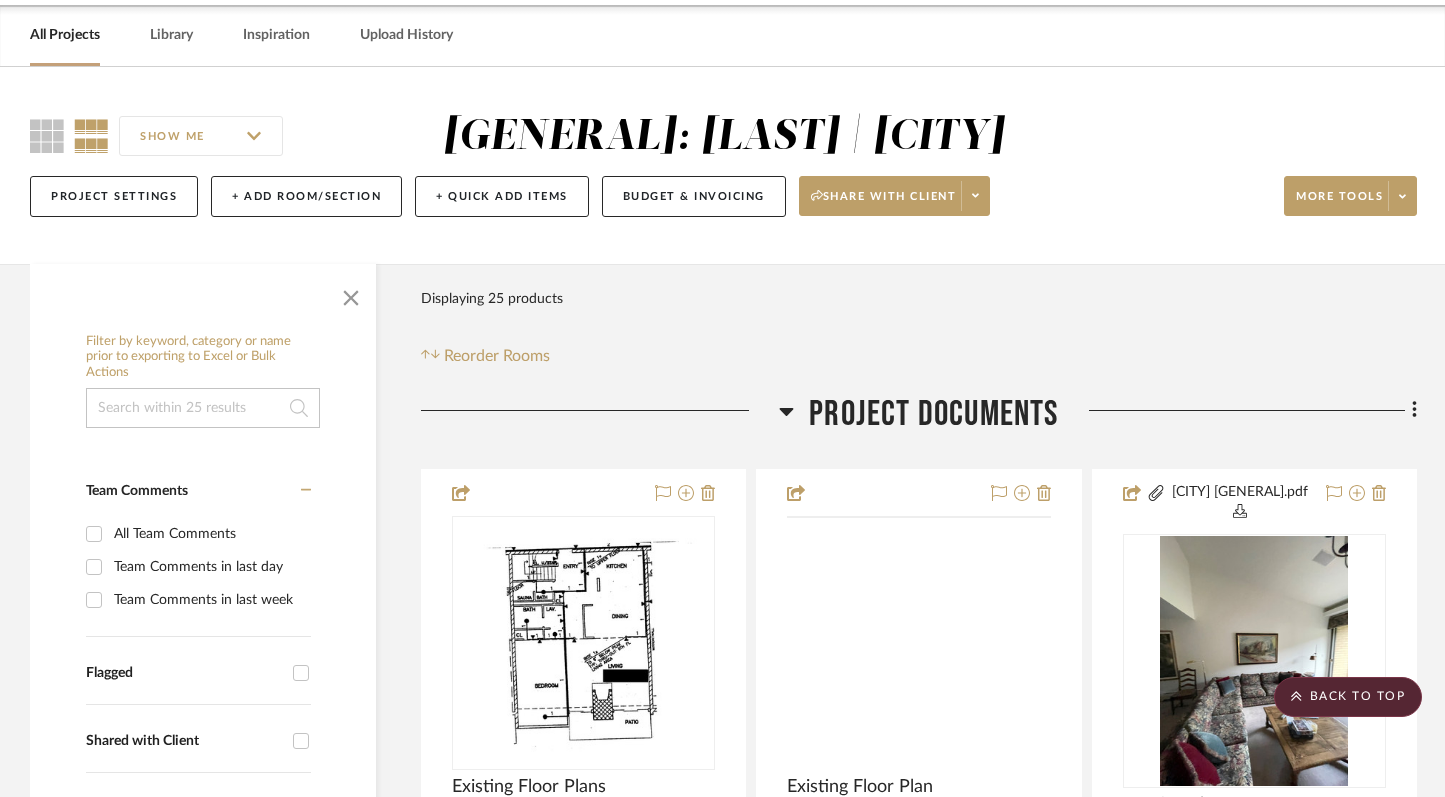 scroll, scrollTop: 75, scrollLeft: 0, axis: vertical 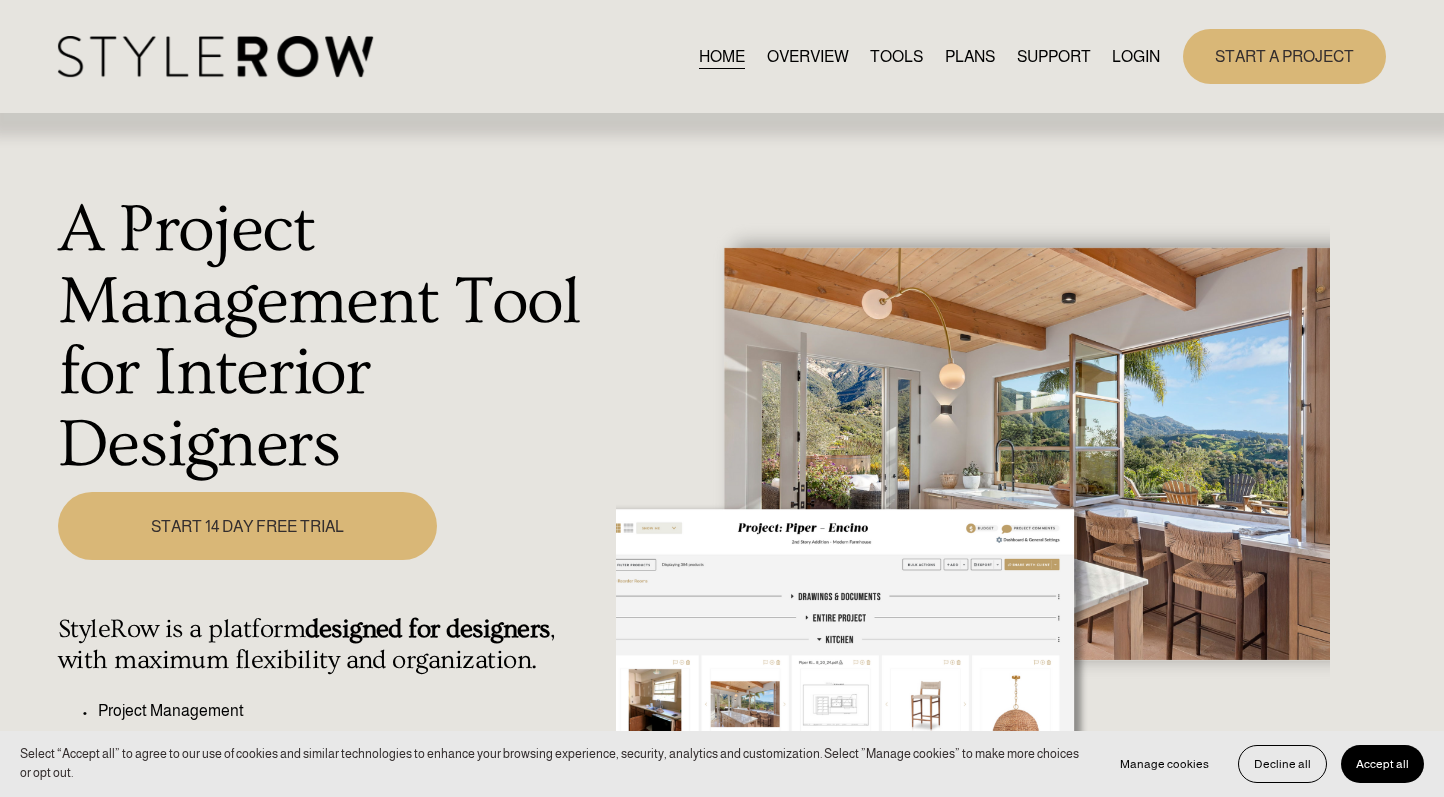 click on "LOGIN" at bounding box center (1136, 56) 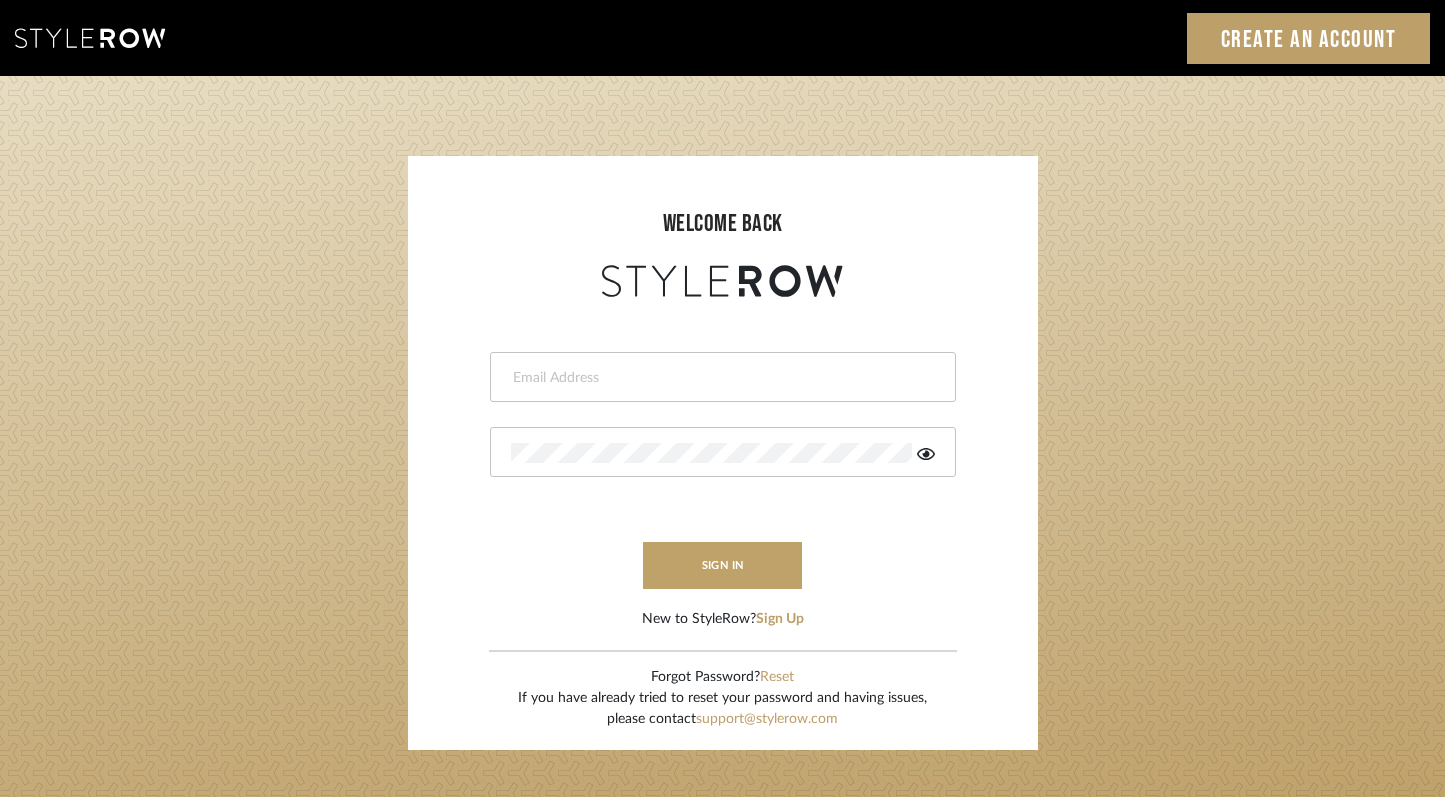 scroll, scrollTop: 0, scrollLeft: 0, axis: both 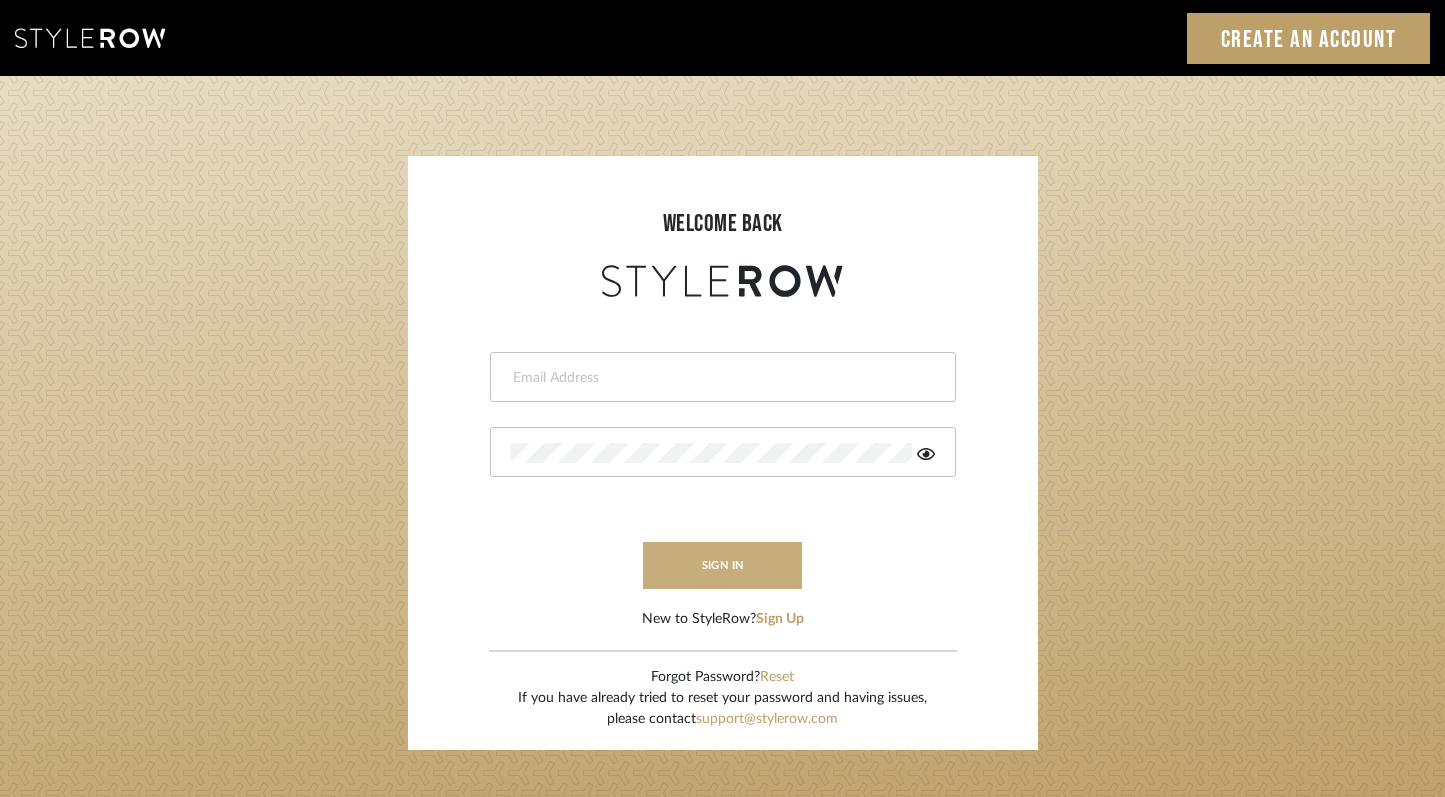 type on "felicia@onyxandoakinteriors.com" 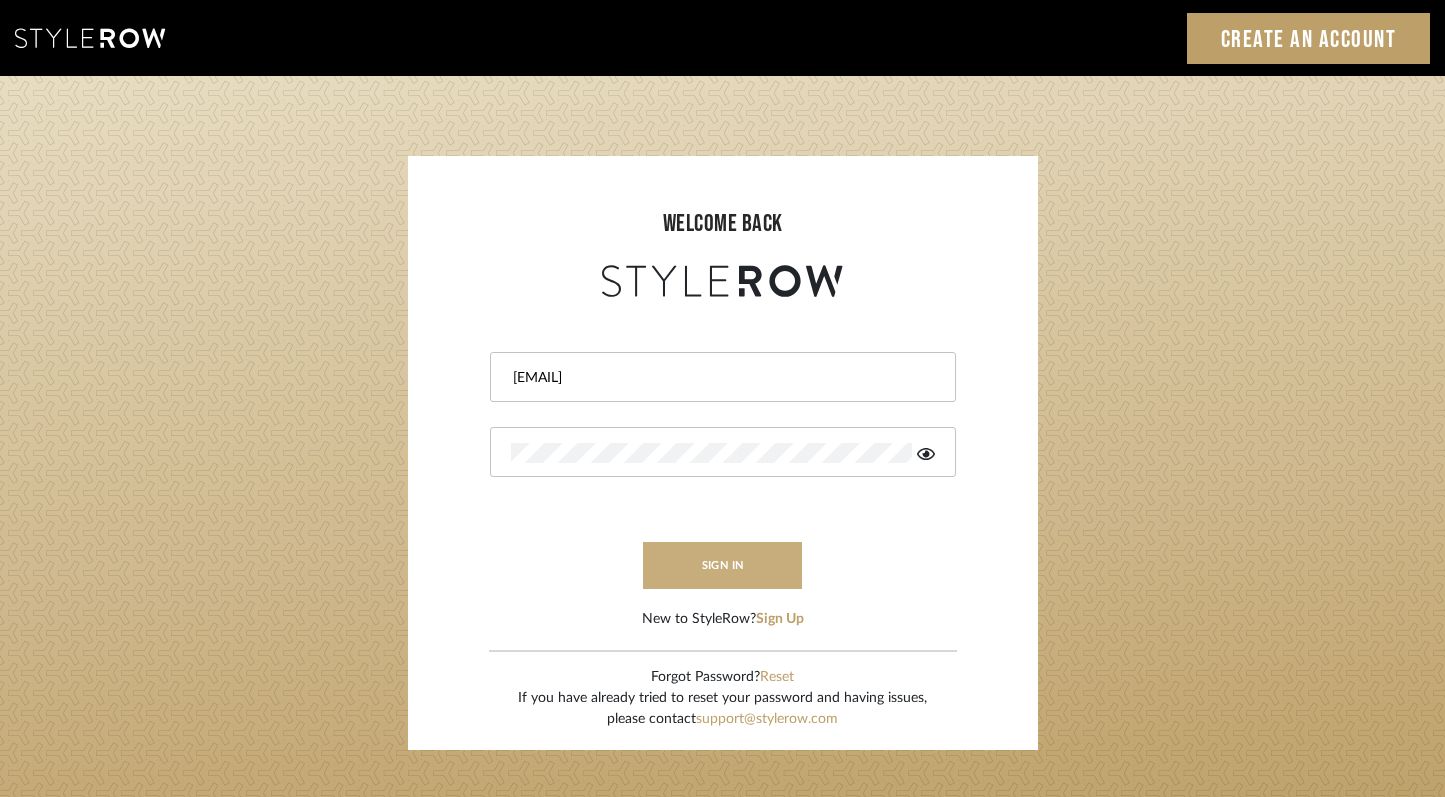 click on "sign in" at bounding box center (723, 565) 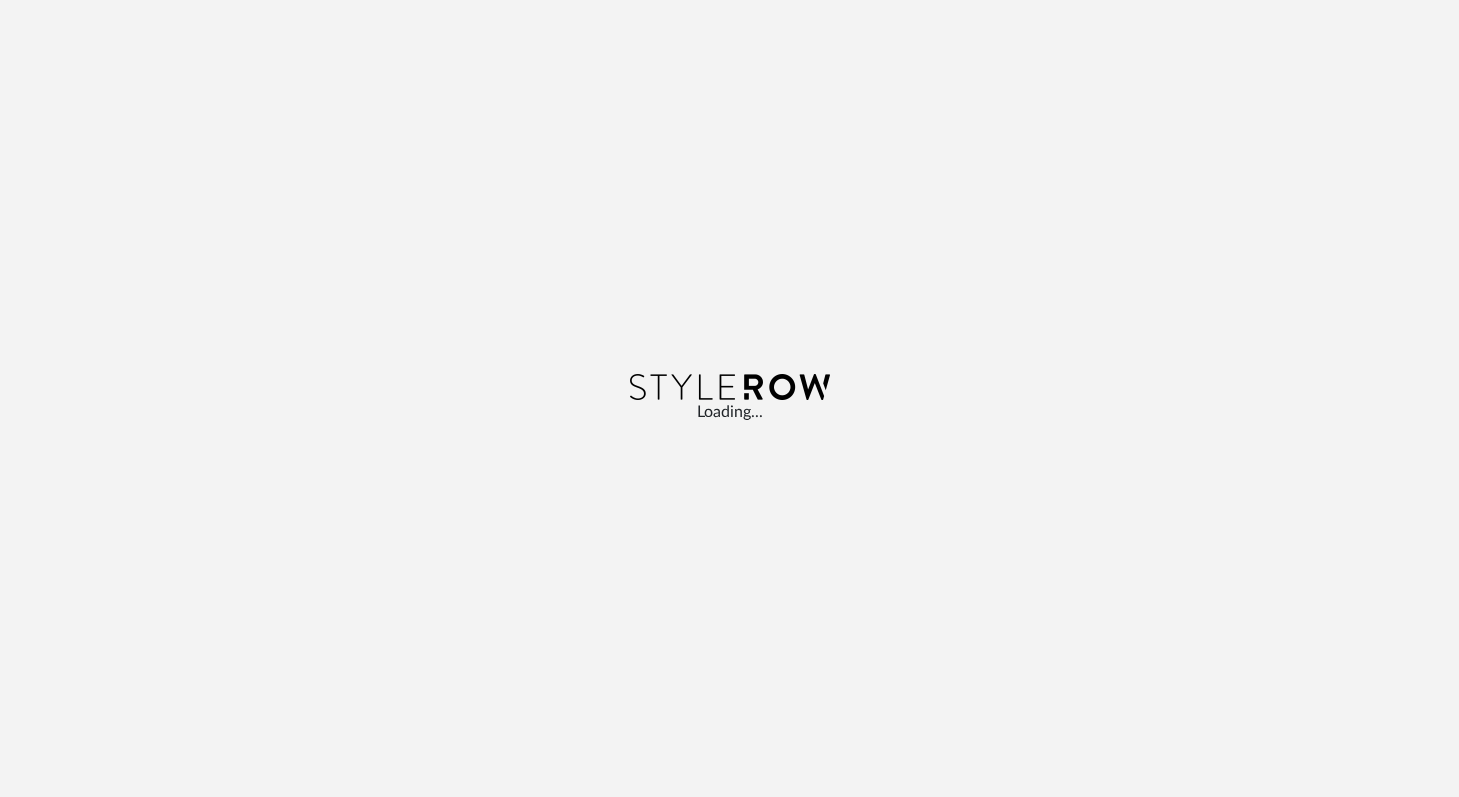 scroll, scrollTop: 0, scrollLeft: 0, axis: both 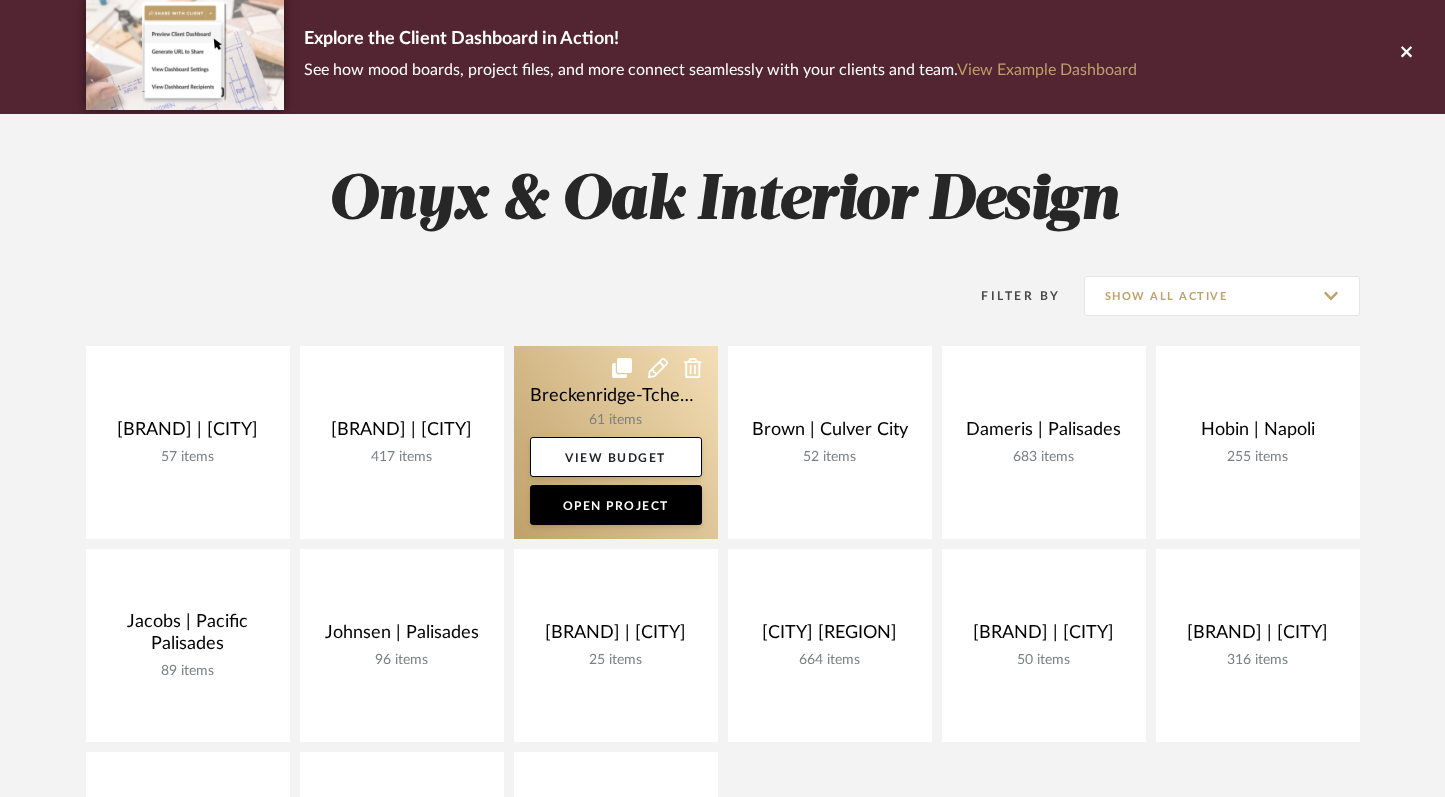 click 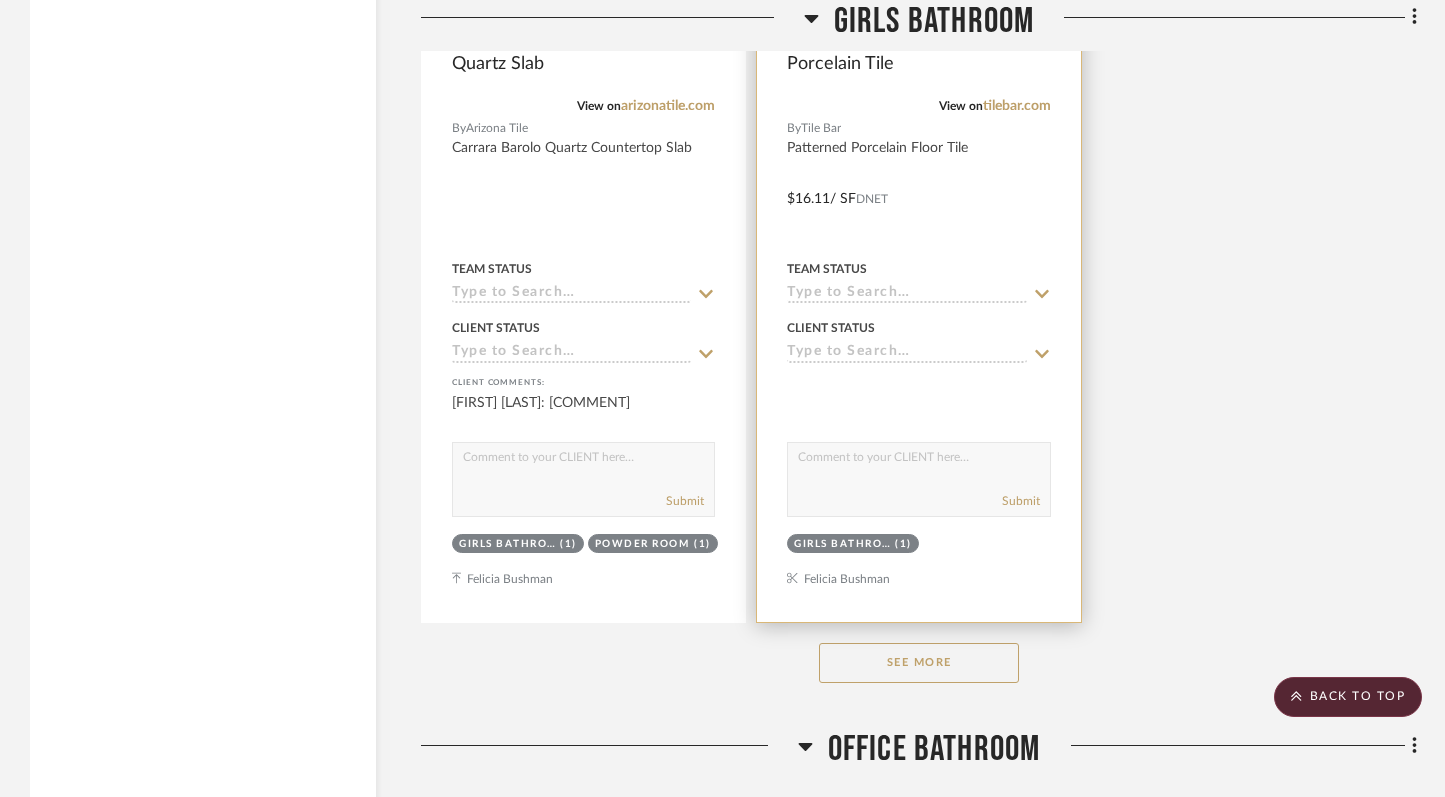 scroll, scrollTop: 5520, scrollLeft: 0, axis: vertical 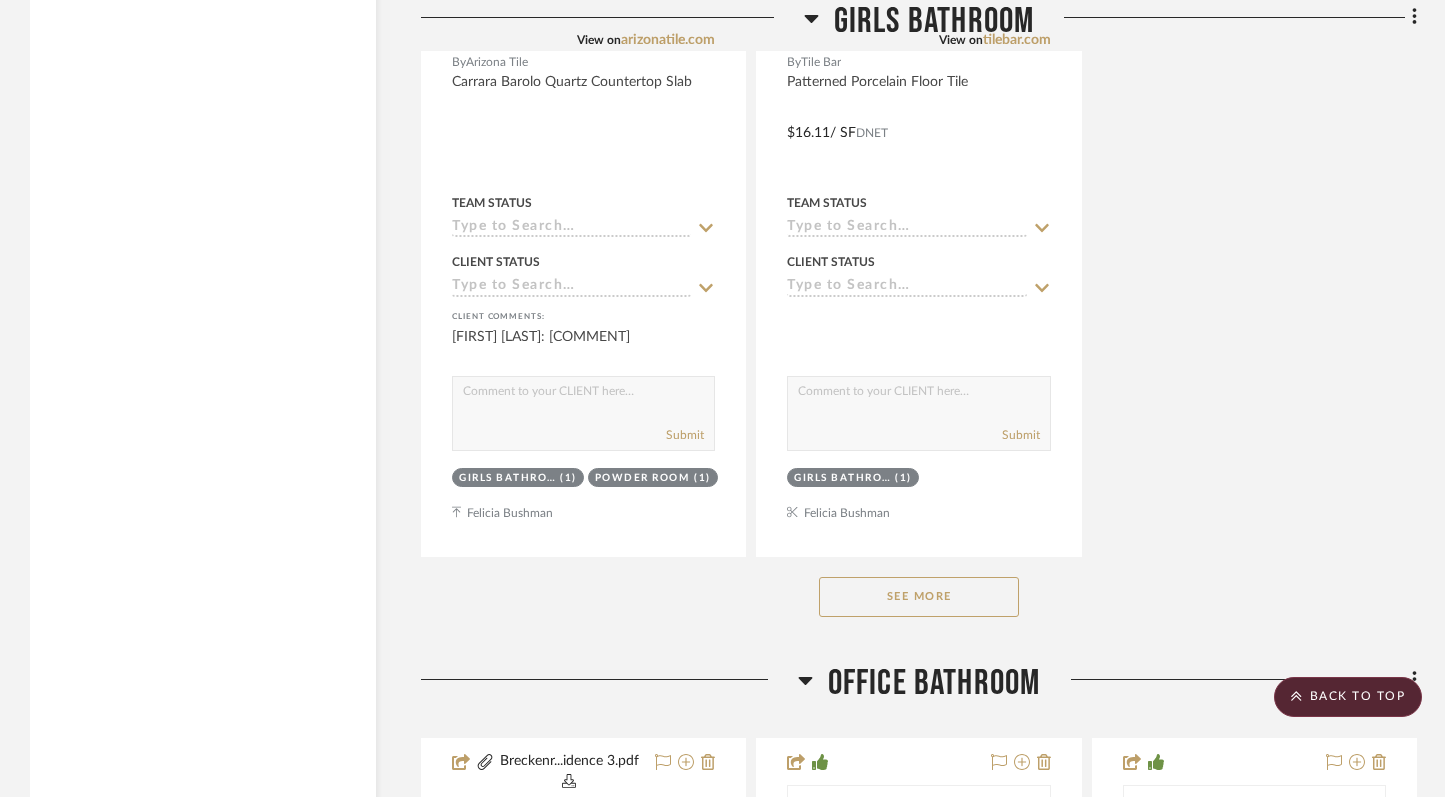 click on "See More" 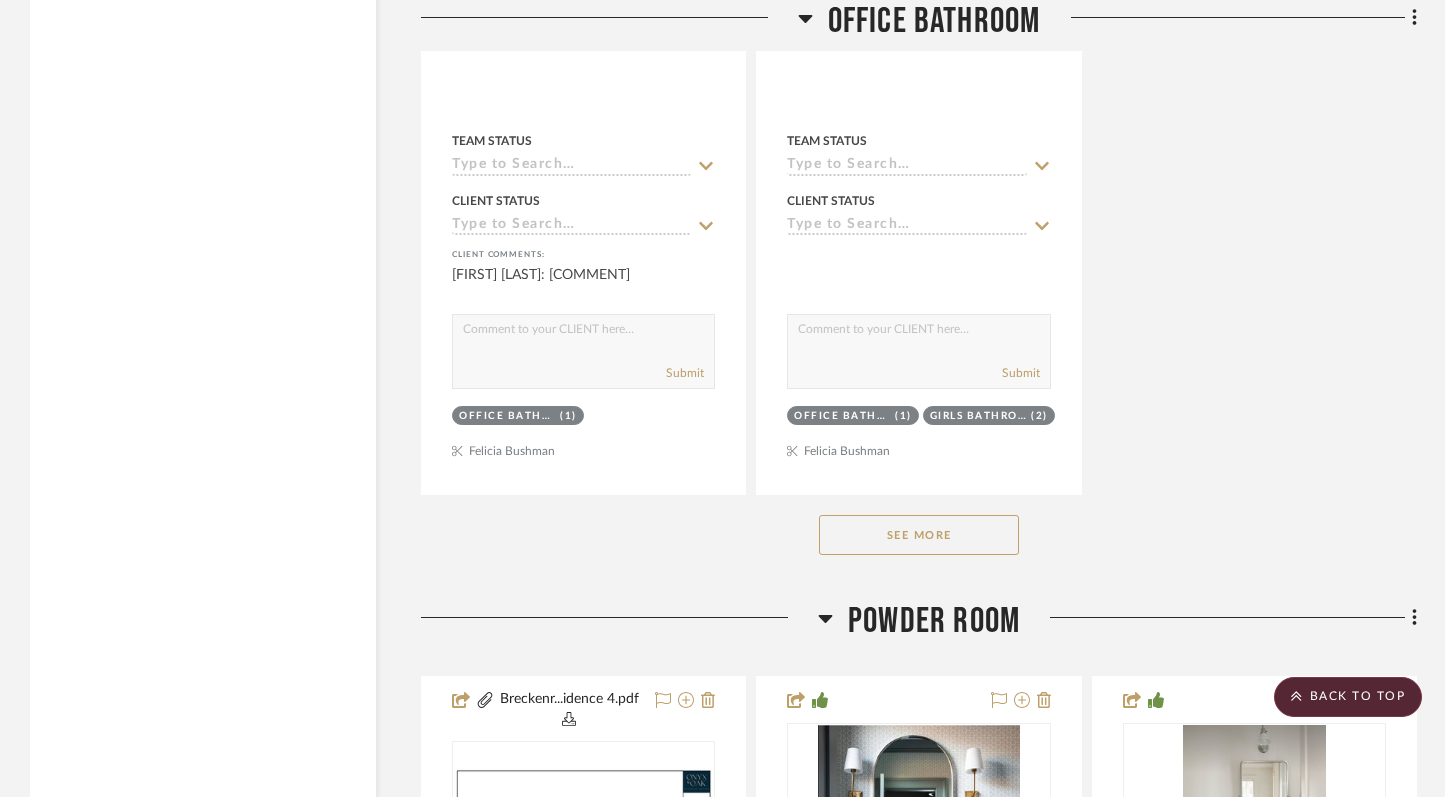 scroll, scrollTop: 11153, scrollLeft: 0, axis: vertical 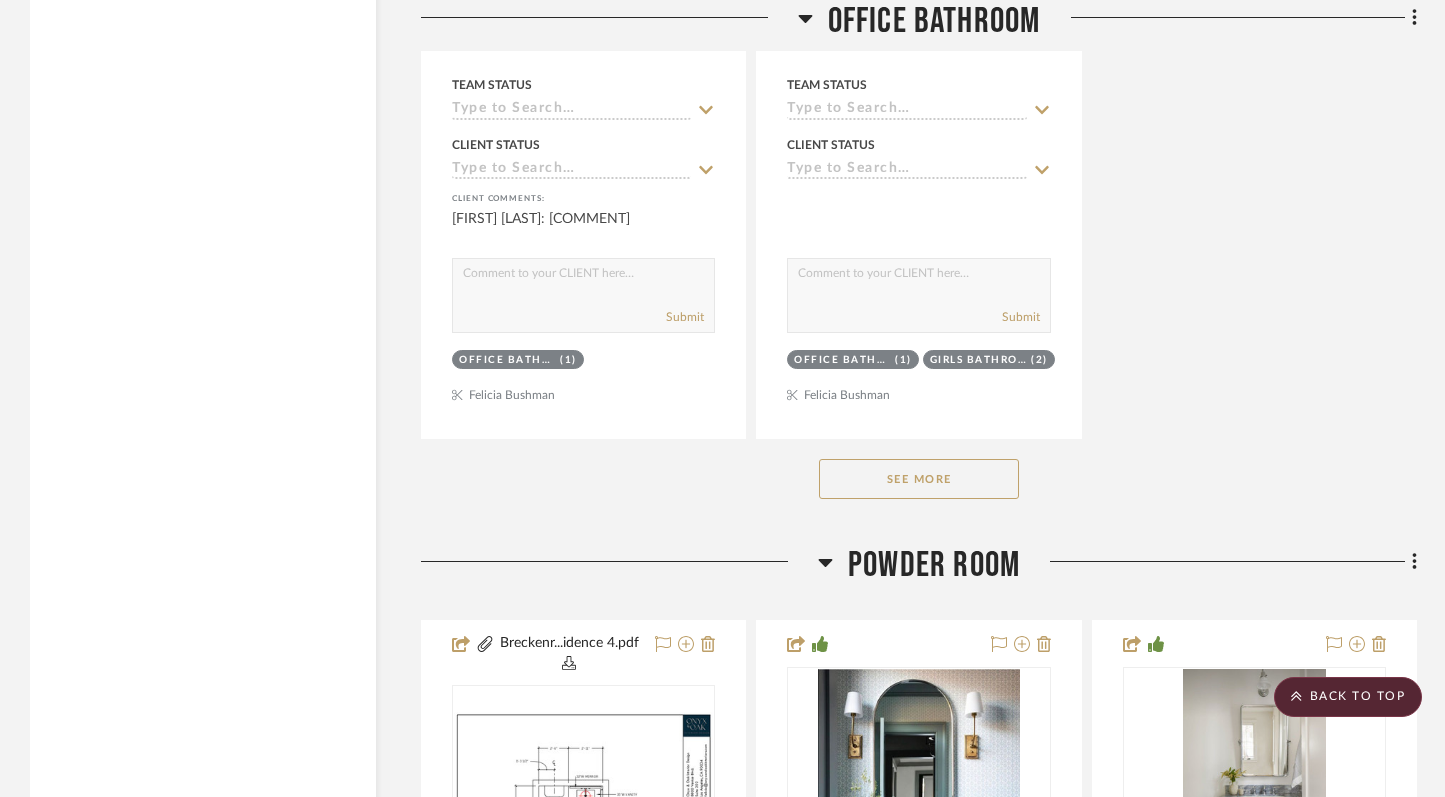 click on "See More" 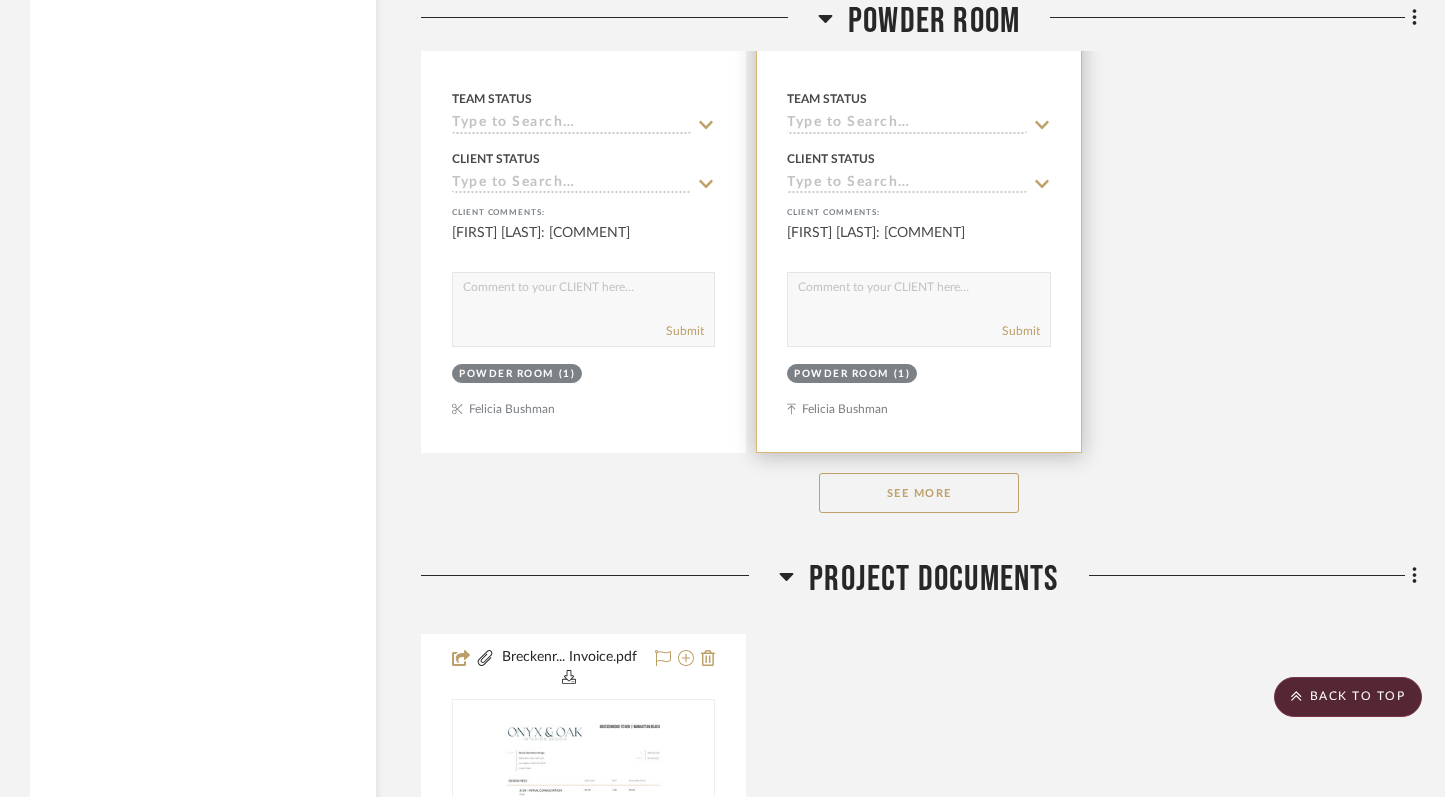 scroll, scrollTop: 15831, scrollLeft: 0, axis: vertical 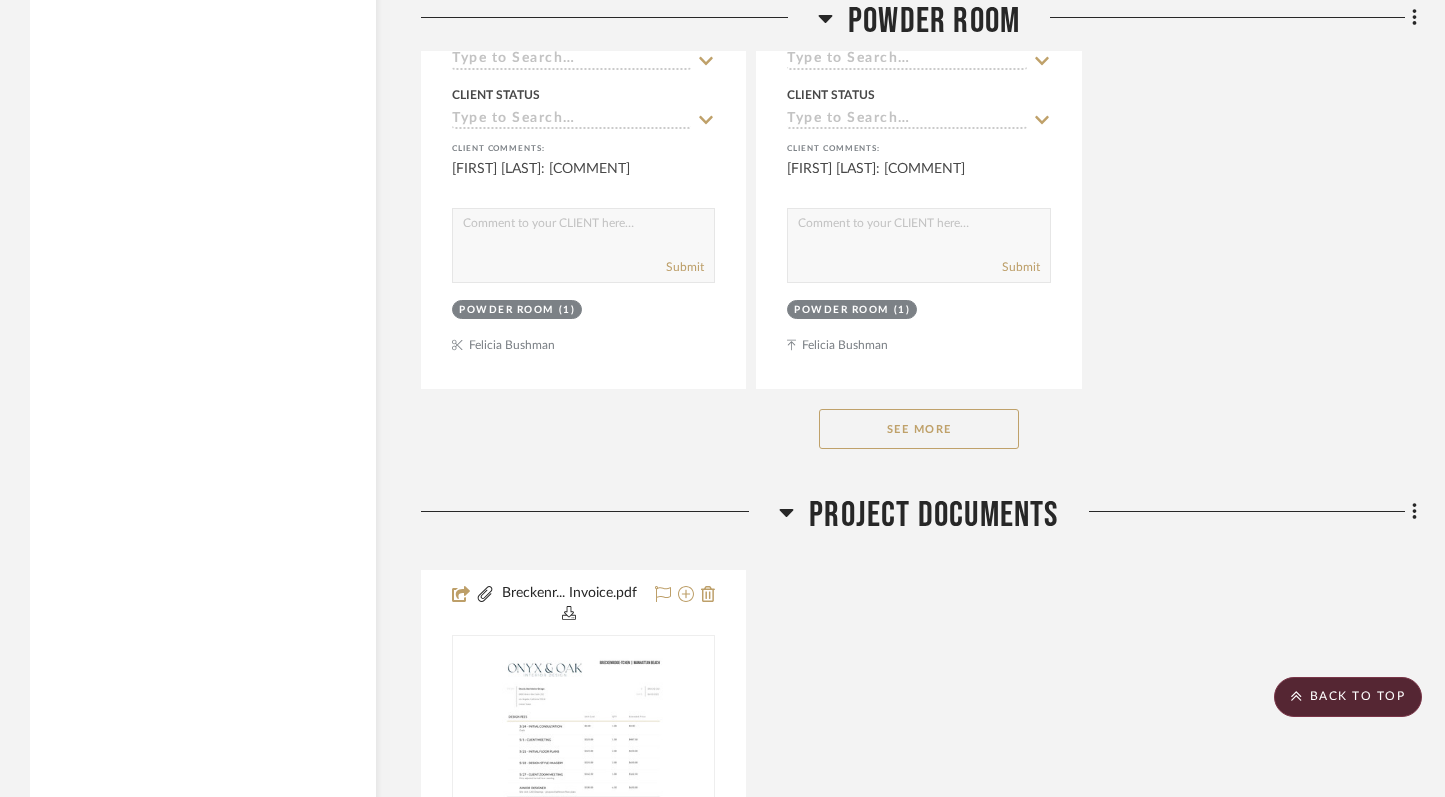 click on "See More" 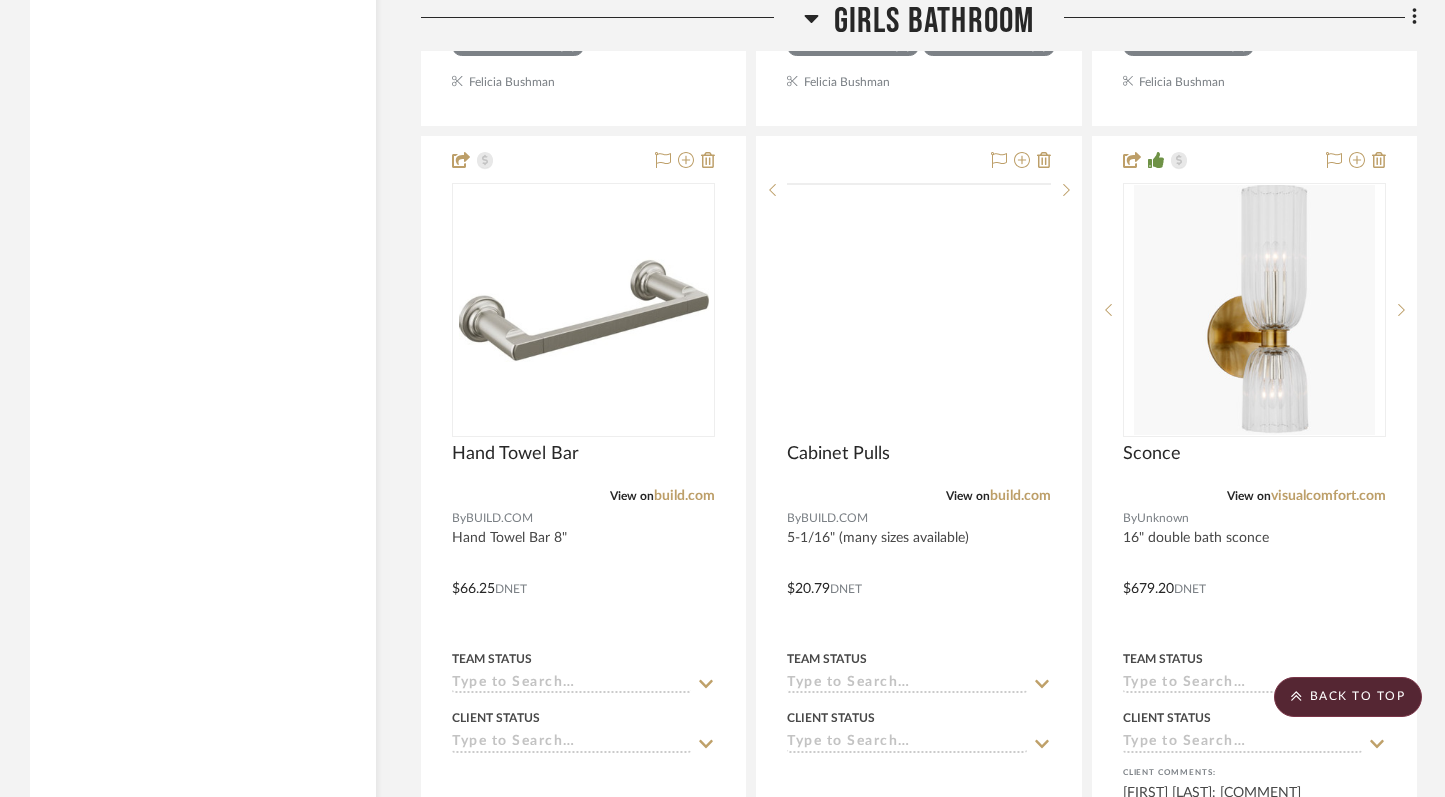 scroll, scrollTop: 6769, scrollLeft: 0, axis: vertical 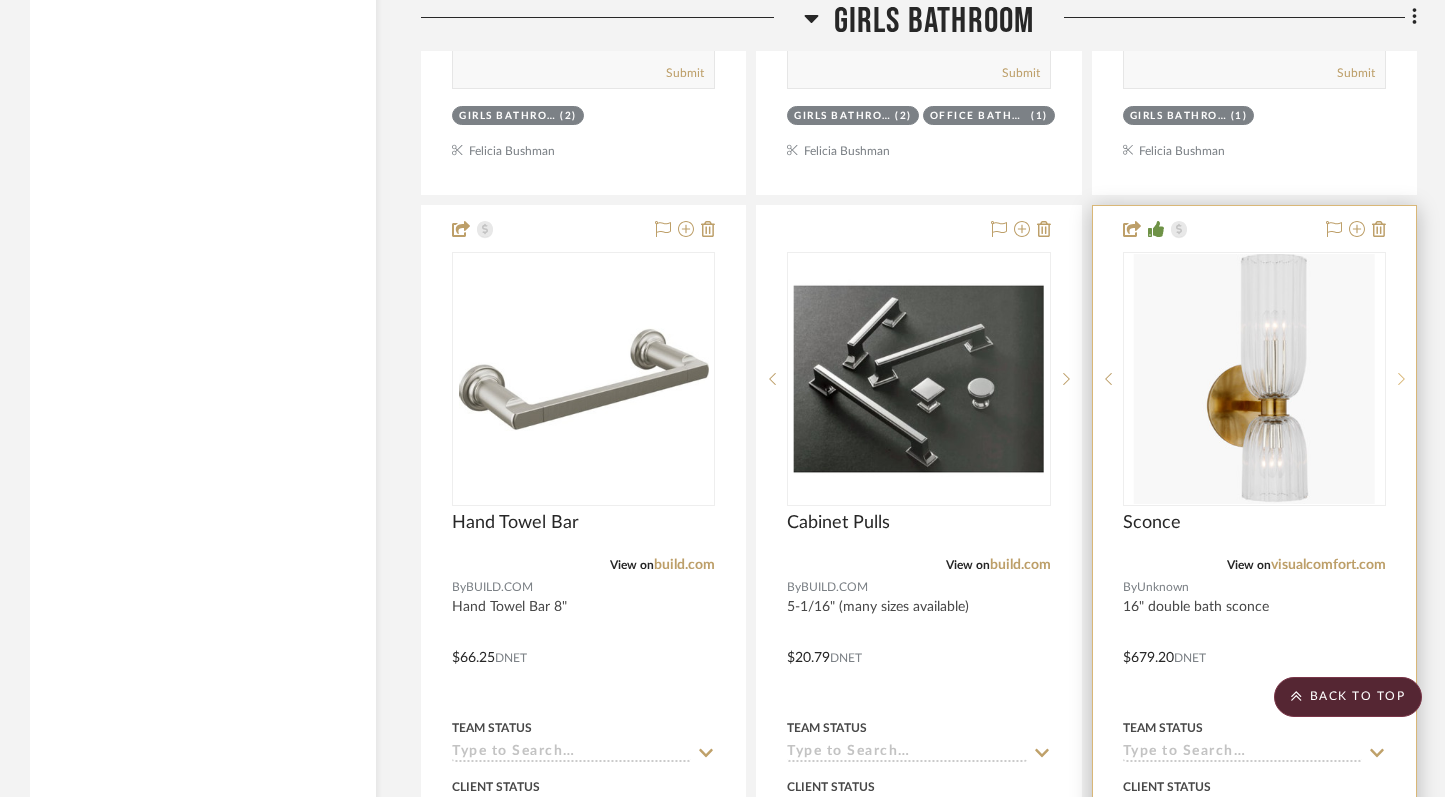 click 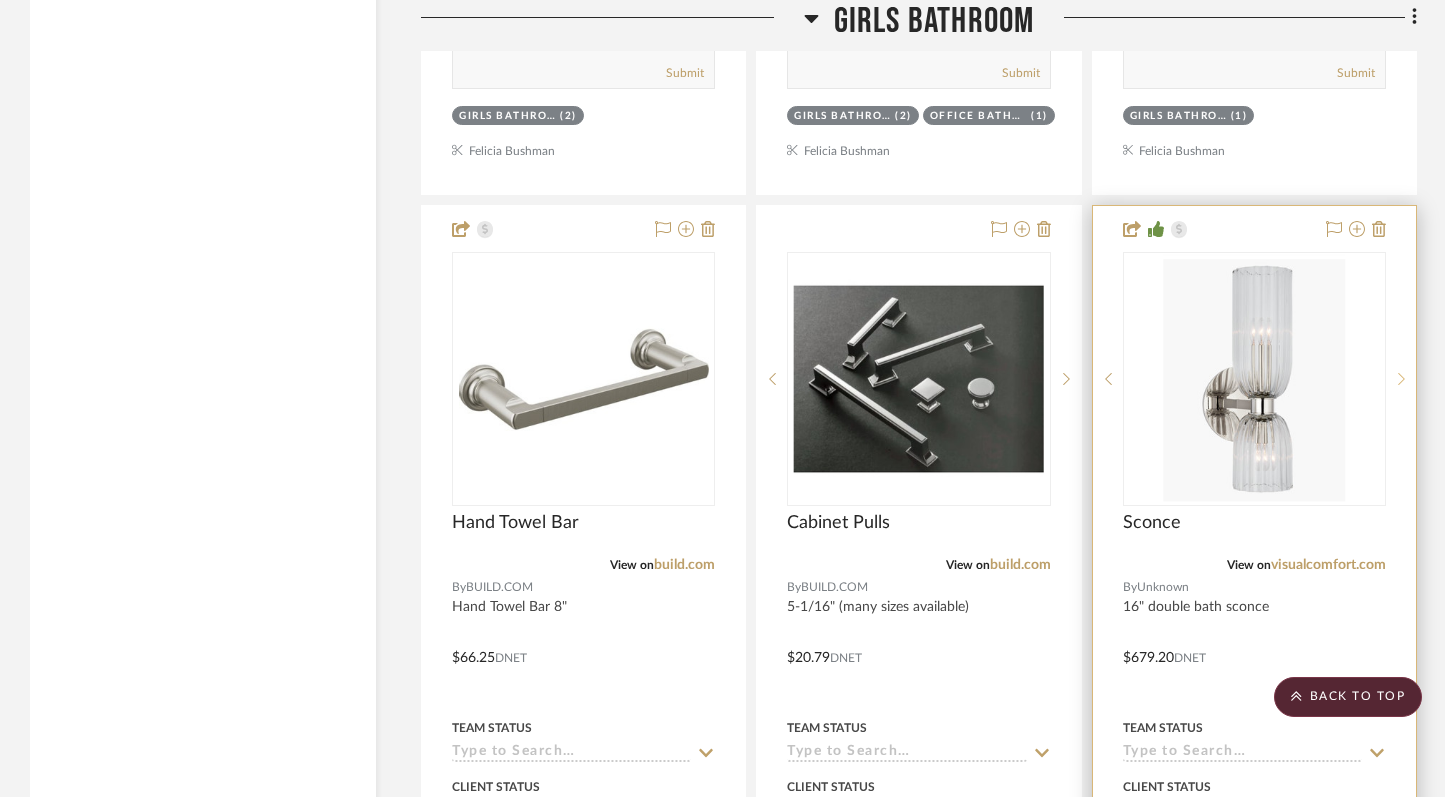 click 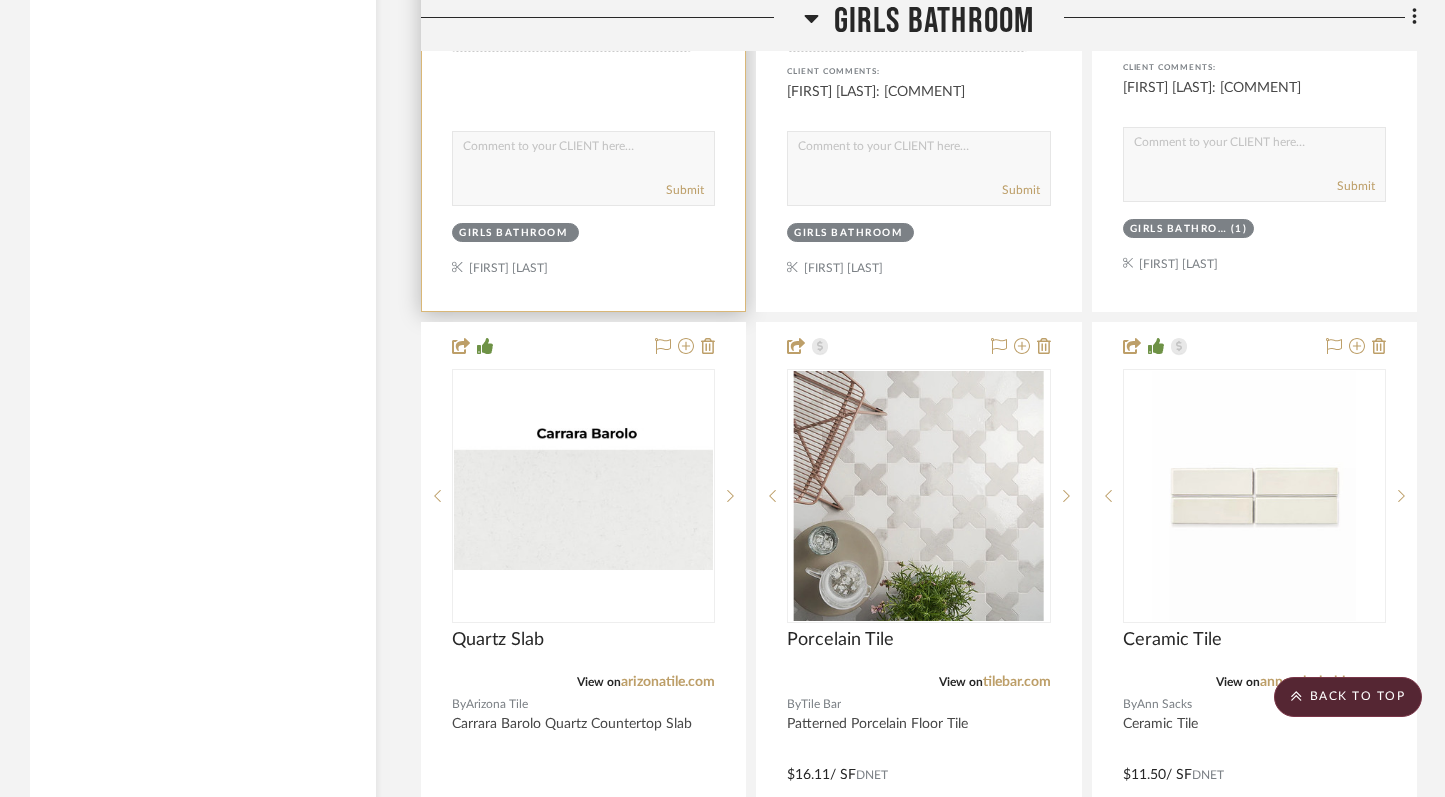 scroll, scrollTop: 4725, scrollLeft: 0, axis: vertical 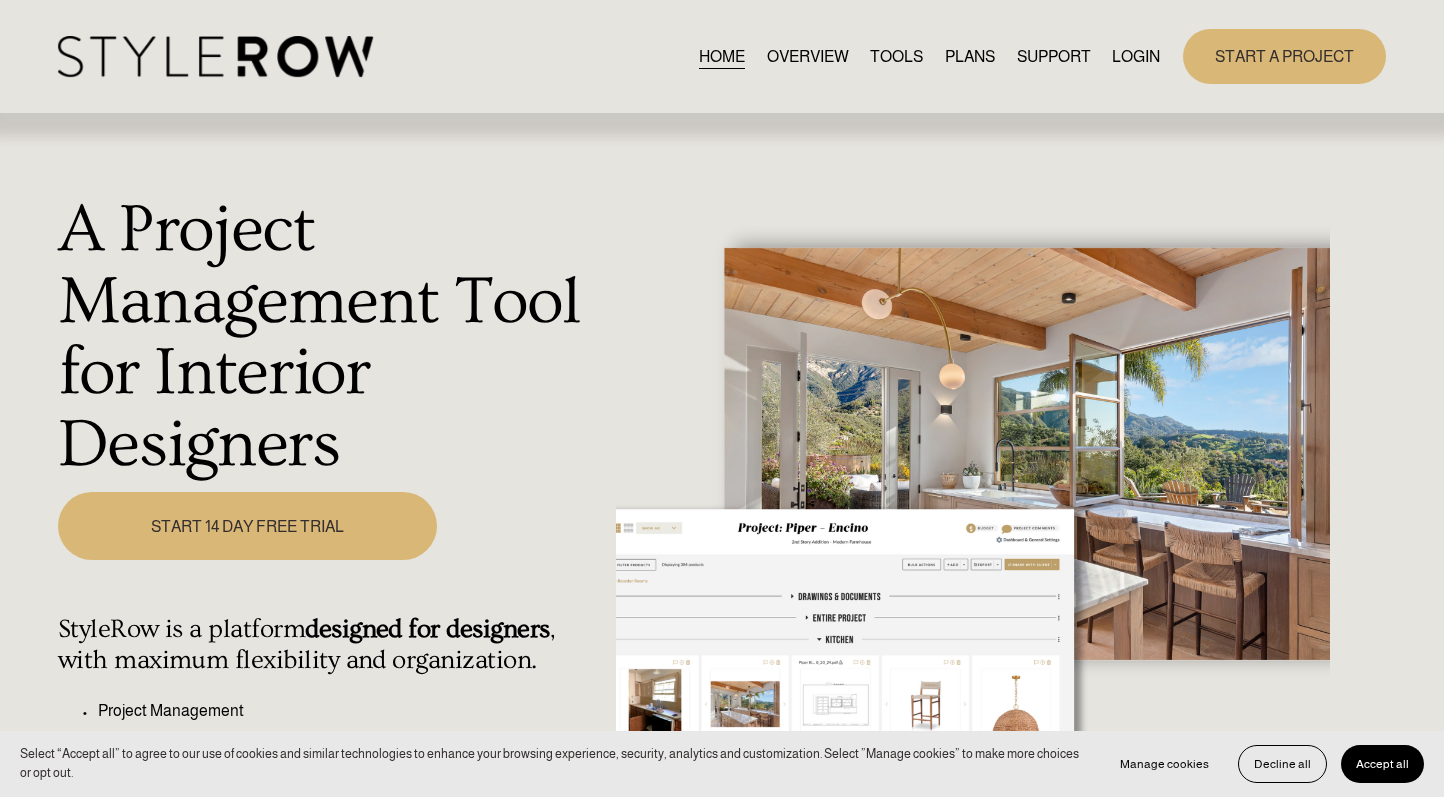 click on "LOGIN" at bounding box center (1136, 56) 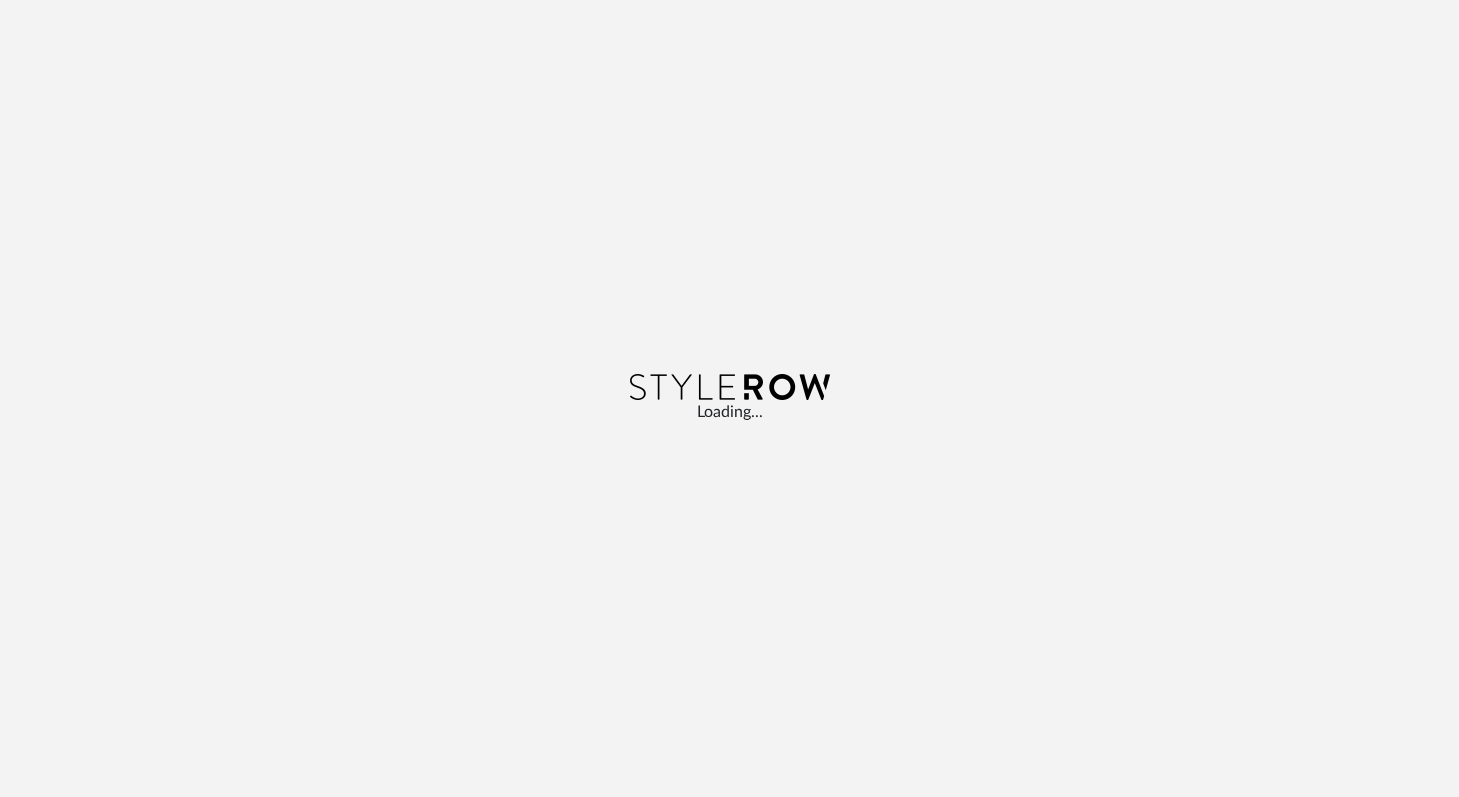 scroll, scrollTop: 0, scrollLeft: 0, axis: both 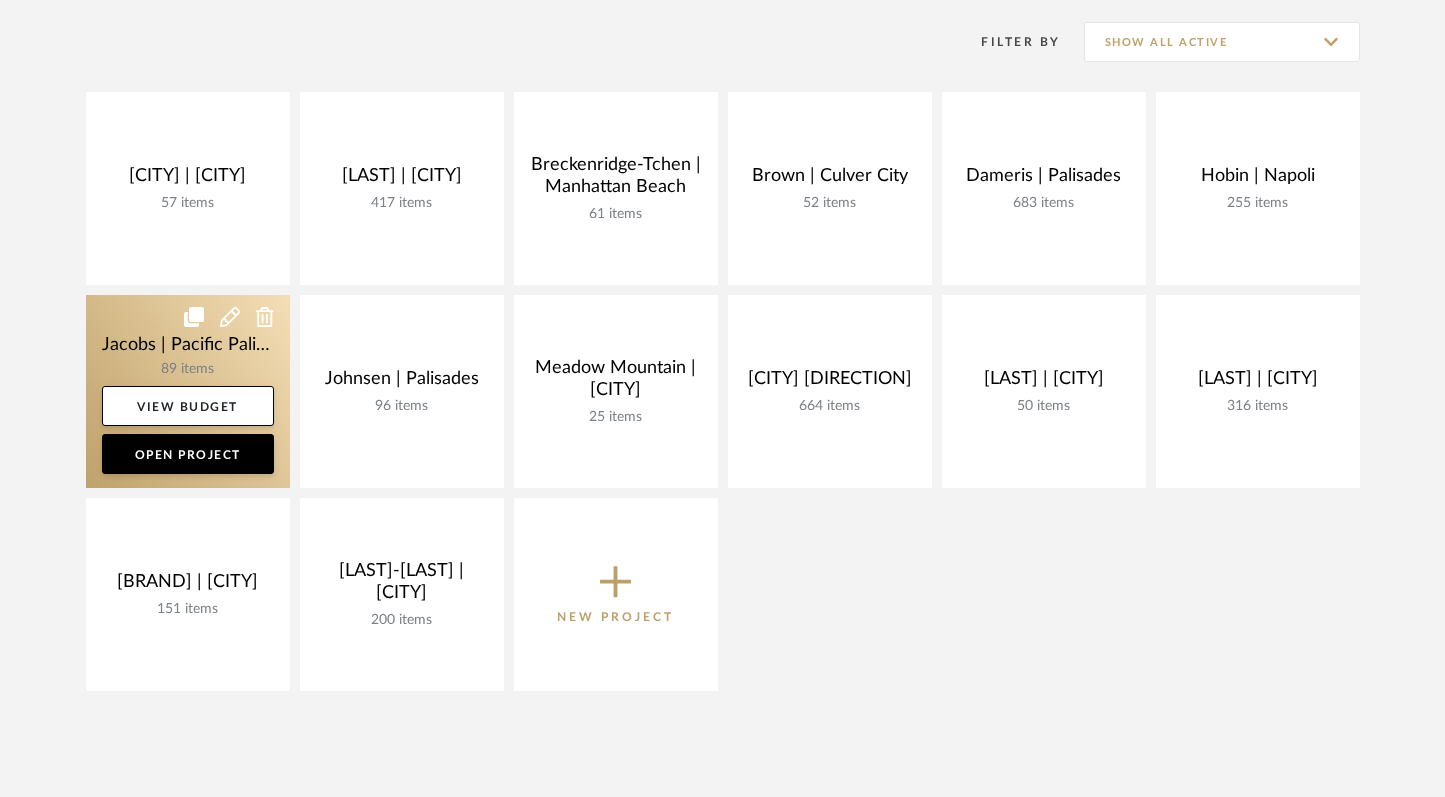 click 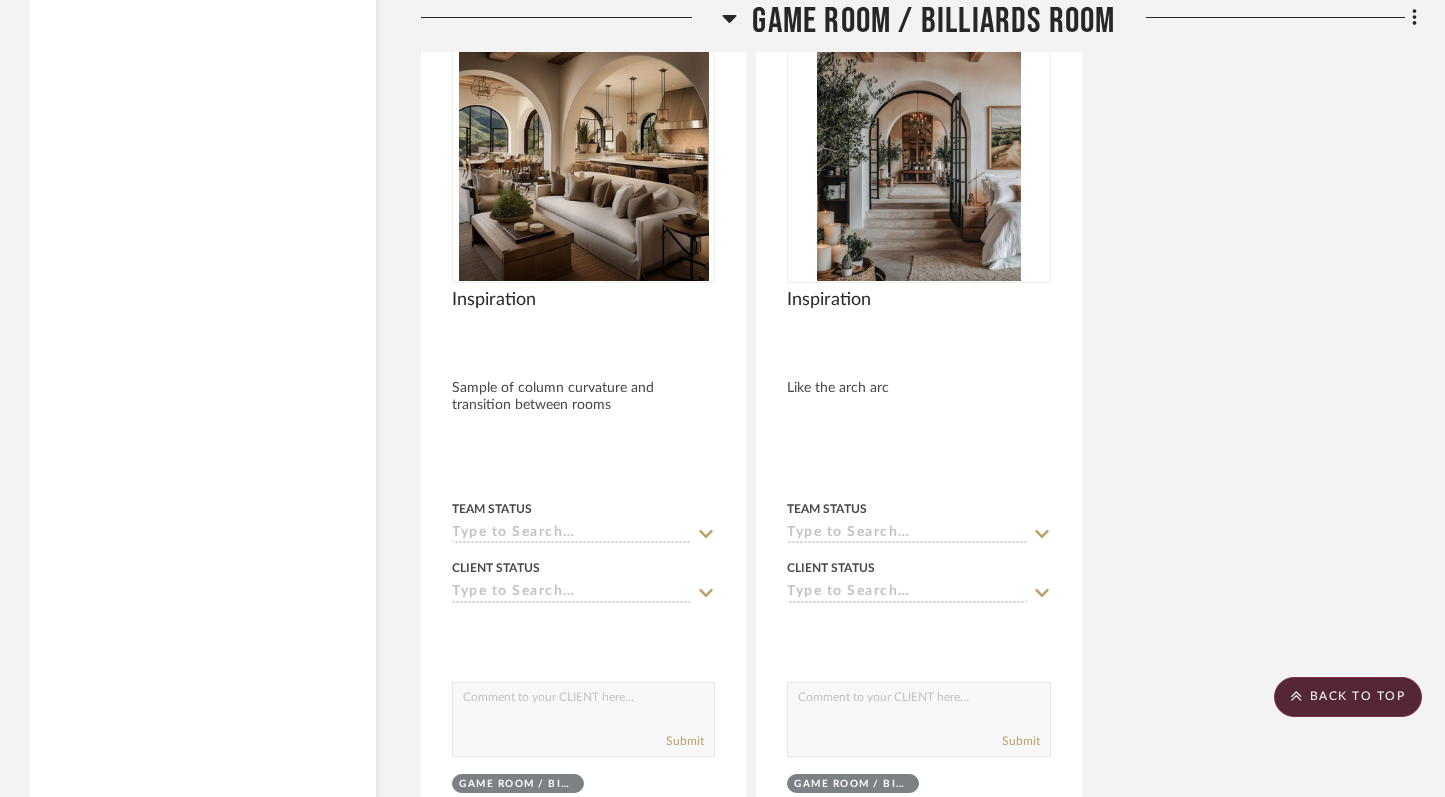scroll, scrollTop: 7475, scrollLeft: 0, axis: vertical 